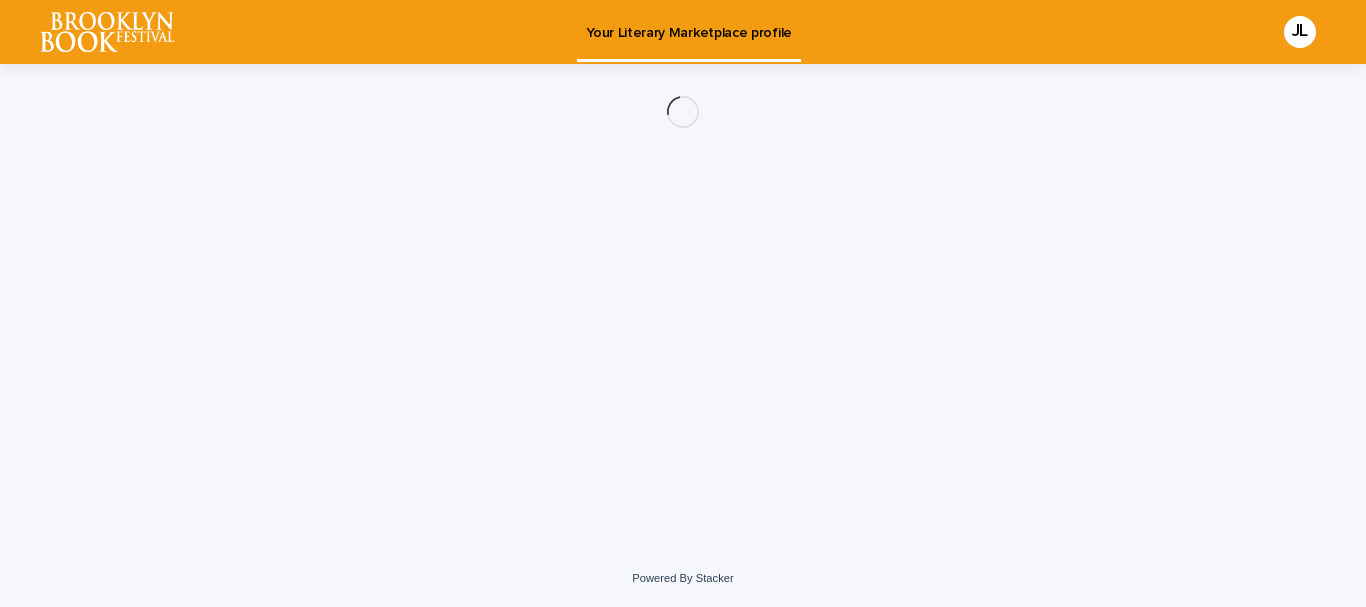 scroll, scrollTop: 0, scrollLeft: 0, axis: both 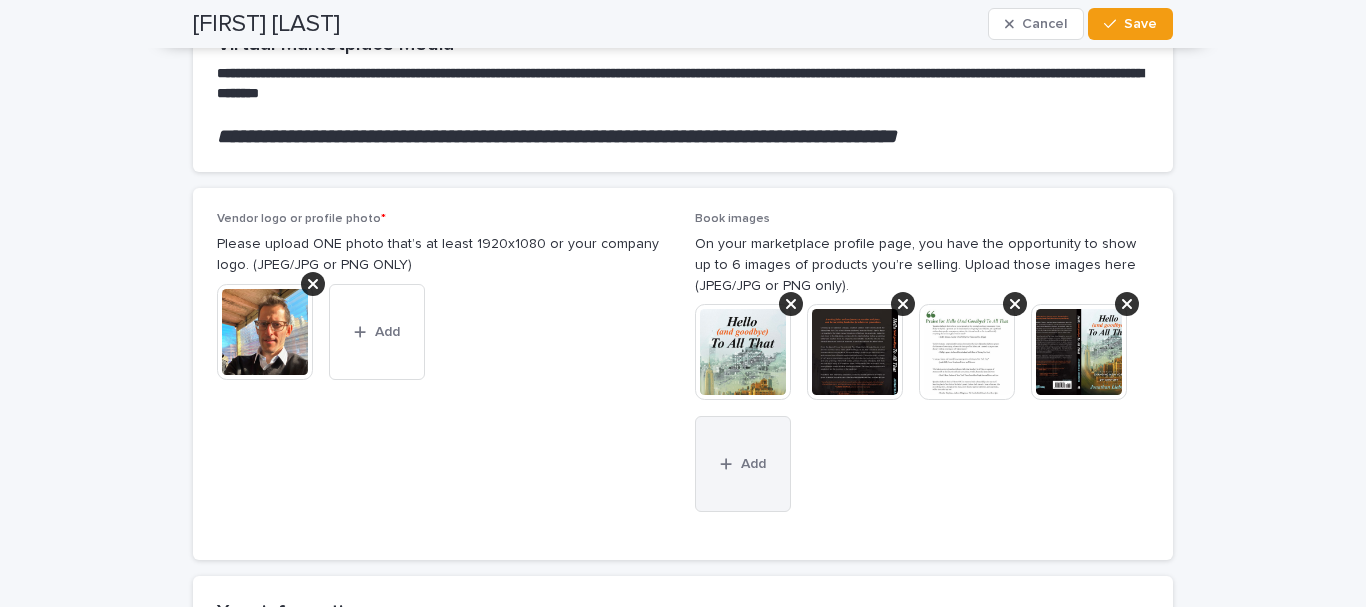 click on "Add" at bounding box center [743, 464] 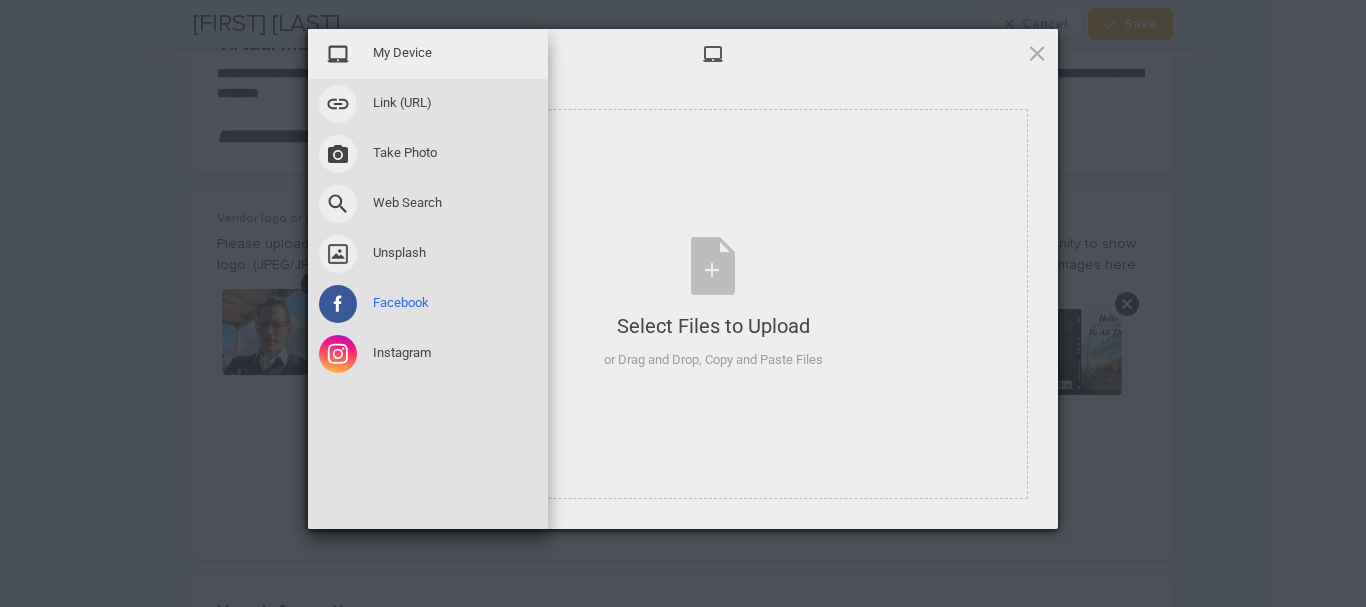 type 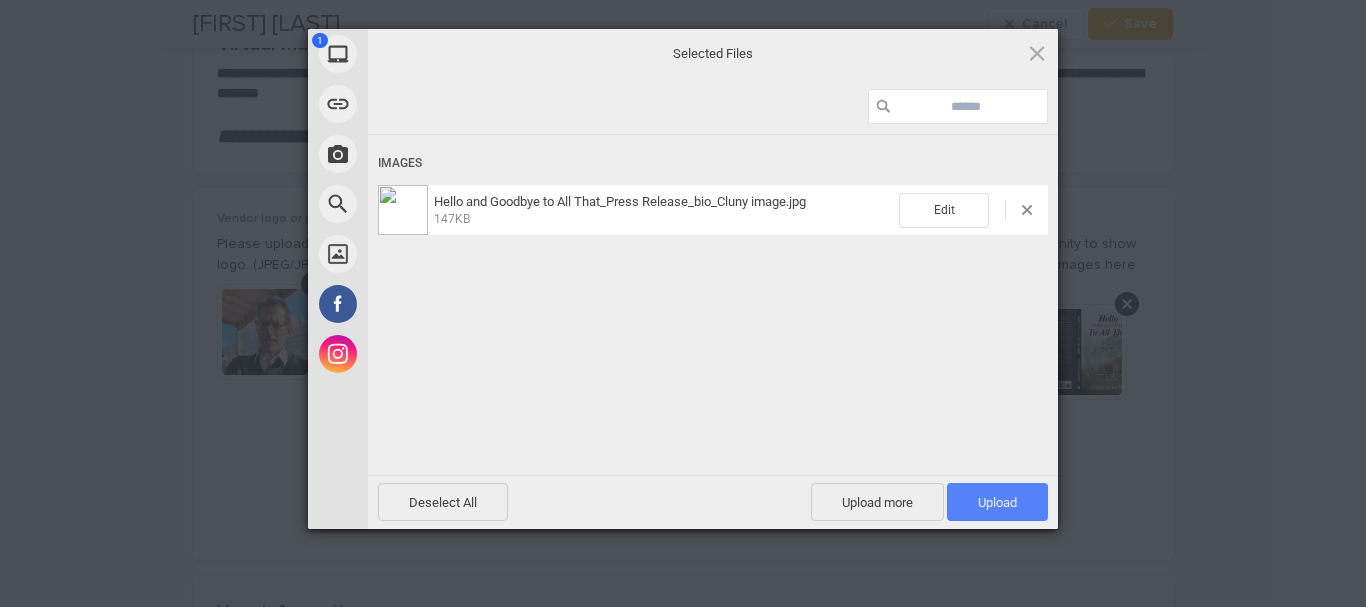 click on "Upload
1" at bounding box center (997, 502) 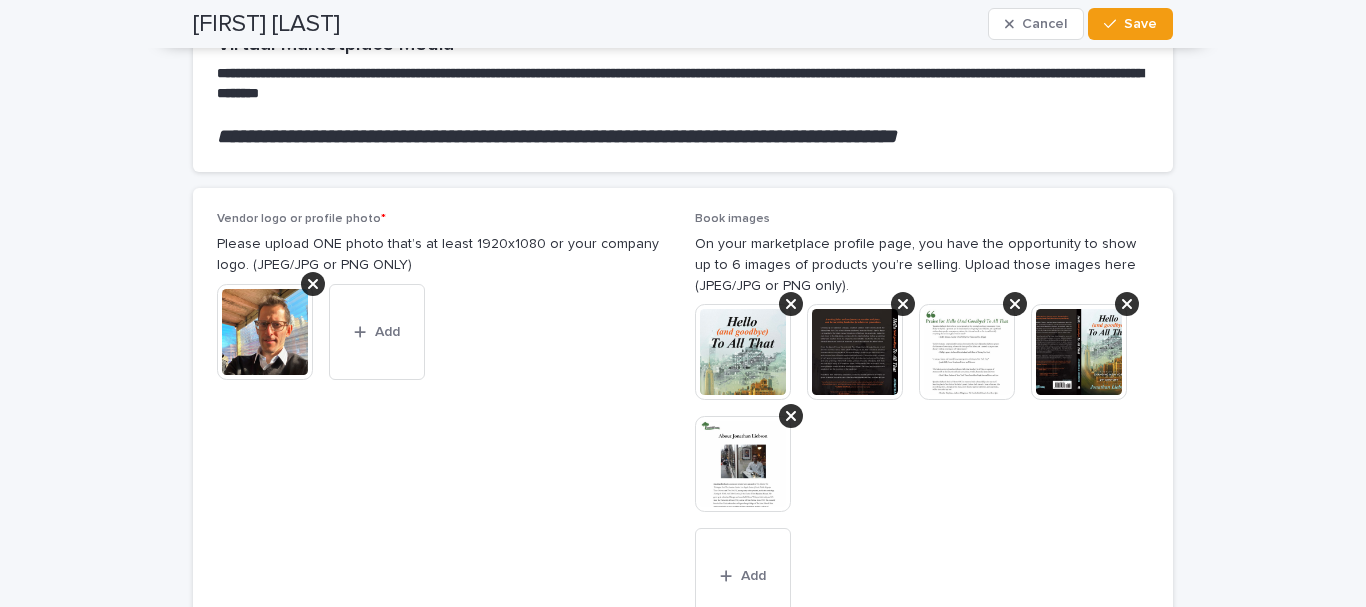 click at bounding box center [743, 464] 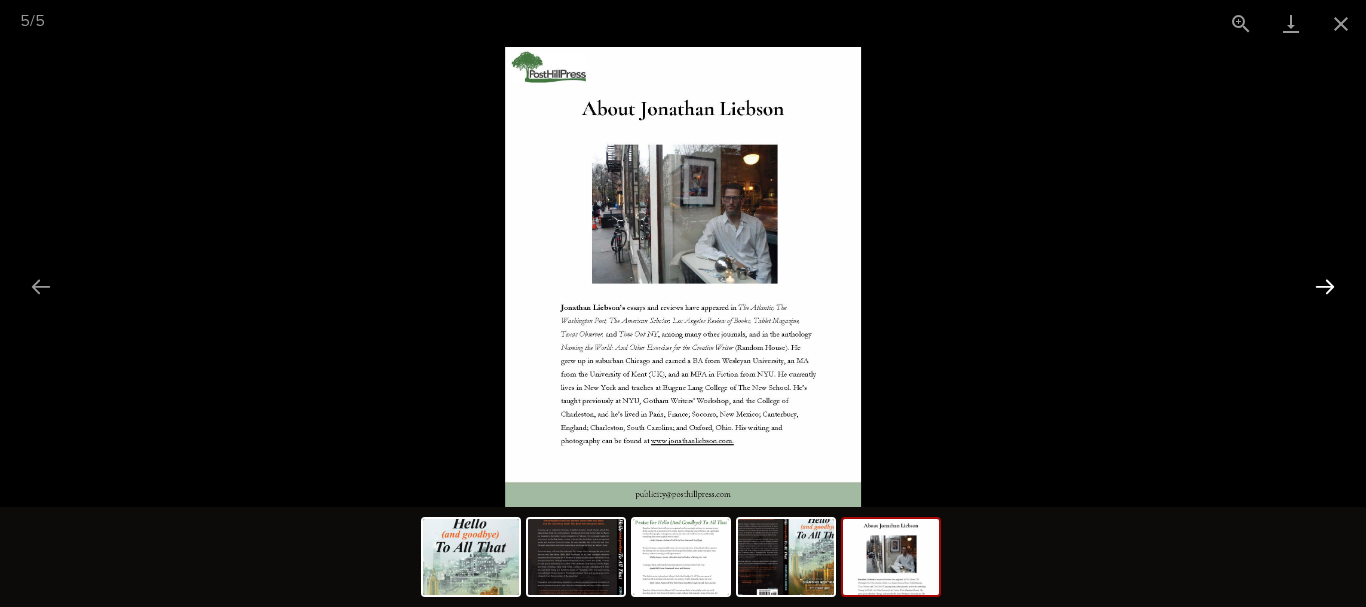 click at bounding box center [1325, 286] 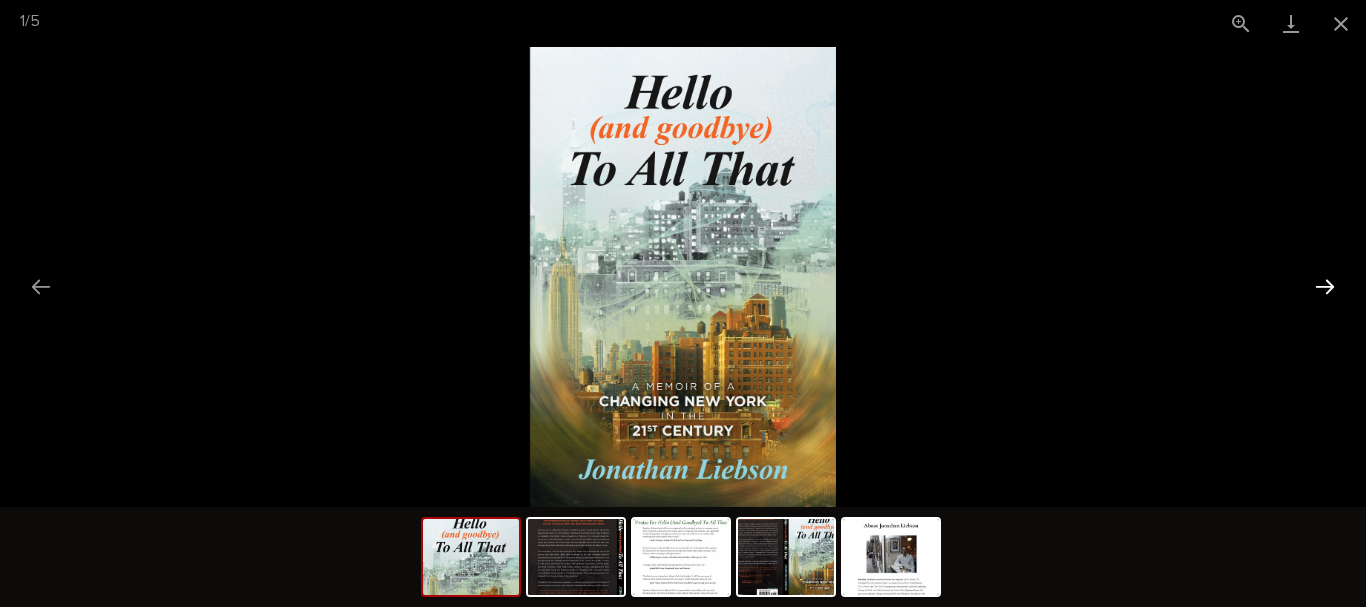click at bounding box center [1325, 286] 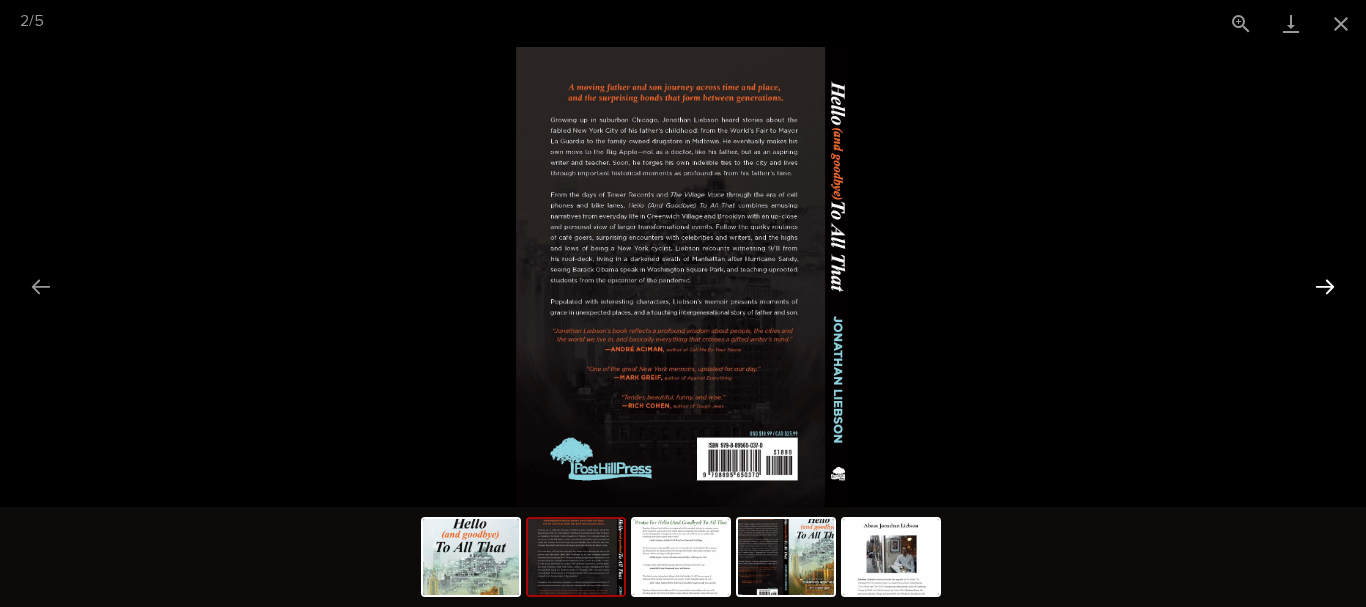 click at bounding box center [1325, 286] 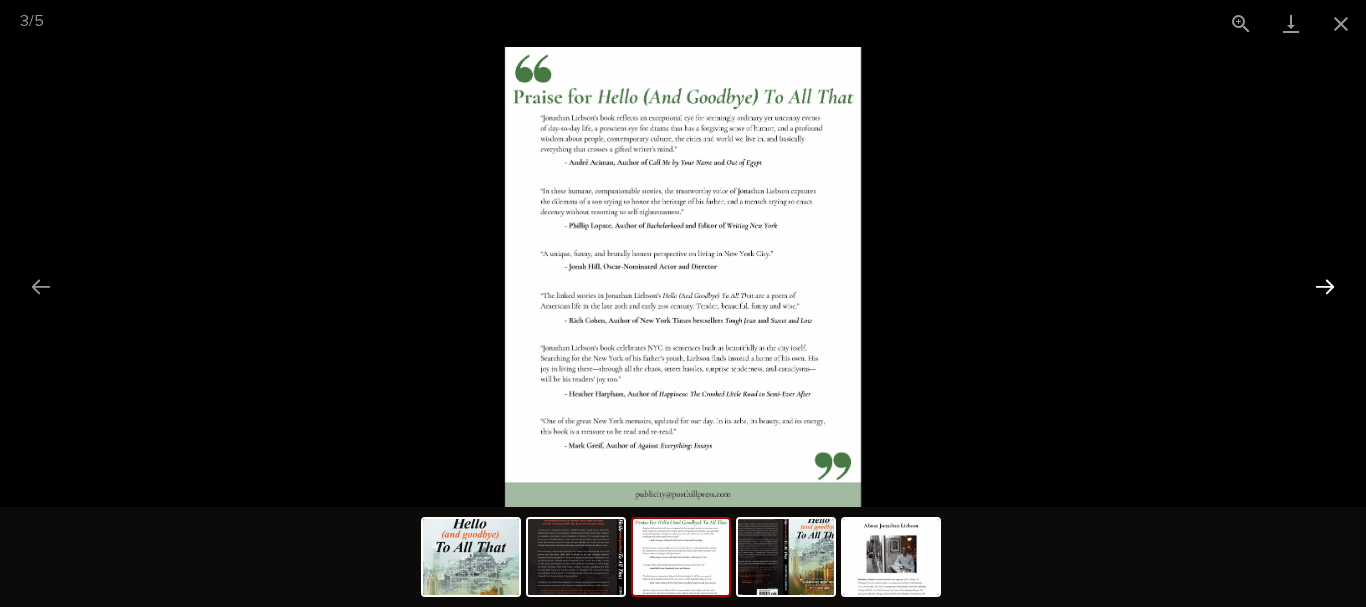 click at bounding box center (1325, 286) 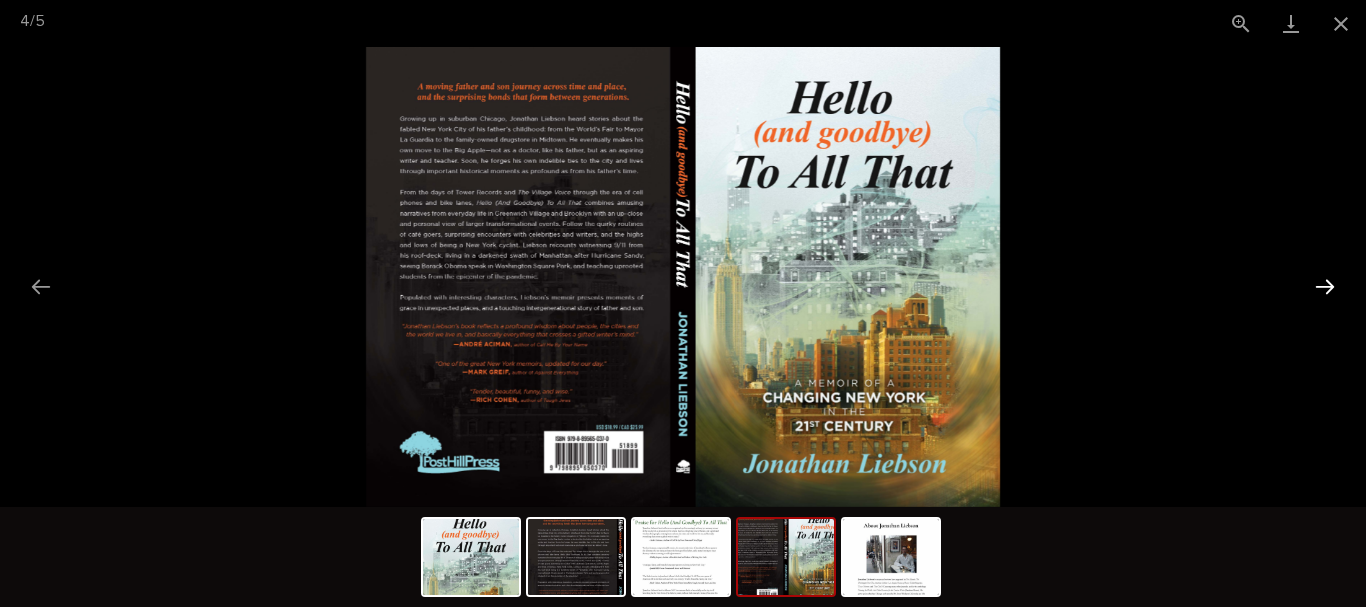 click at bounding box center (1325, 286) 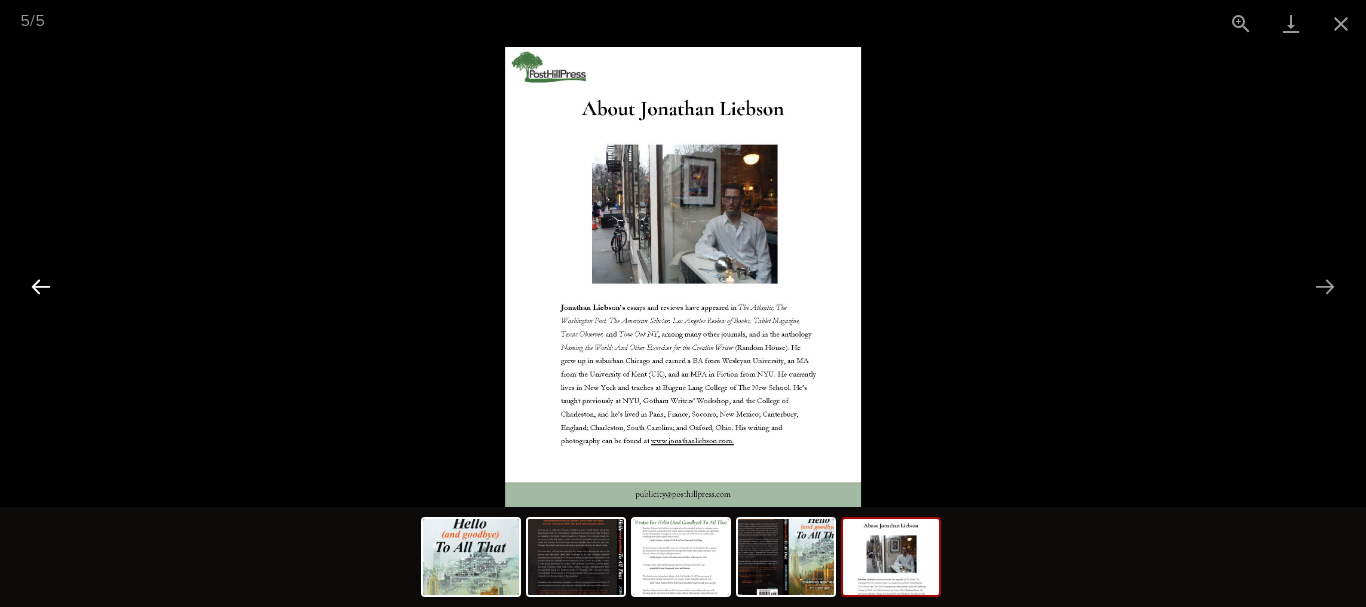 click at bounding box center [41, 286] 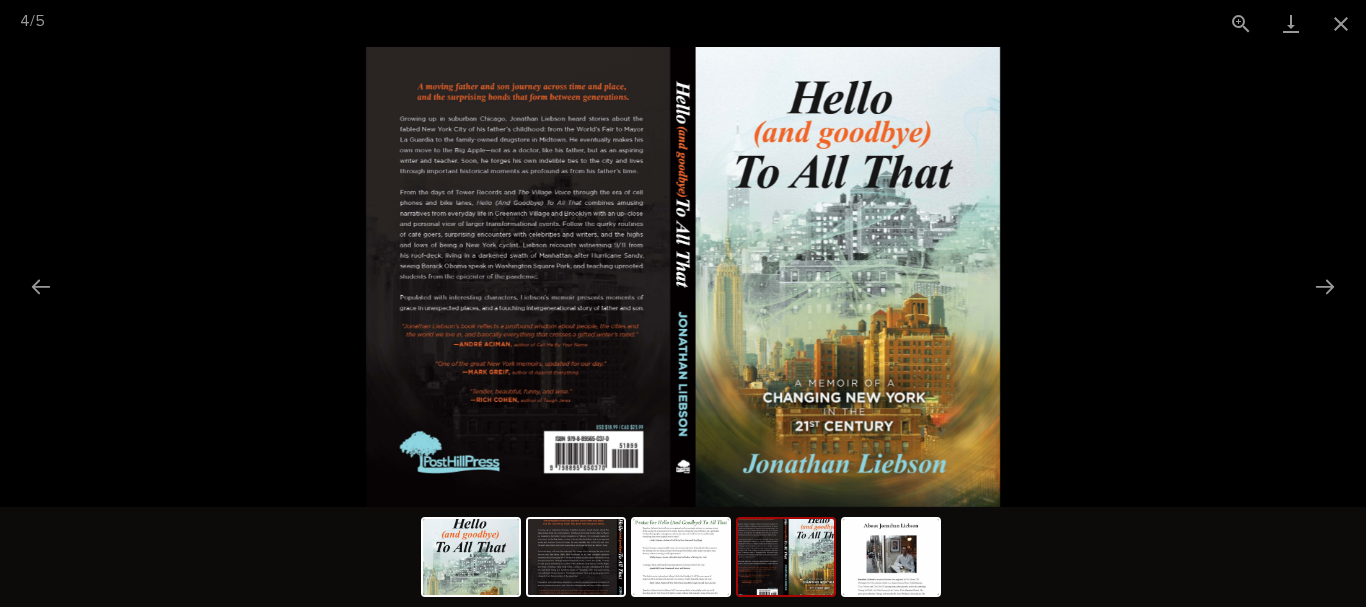 scroll, scrollTop: 0, scrollLeft: 0, axis: both 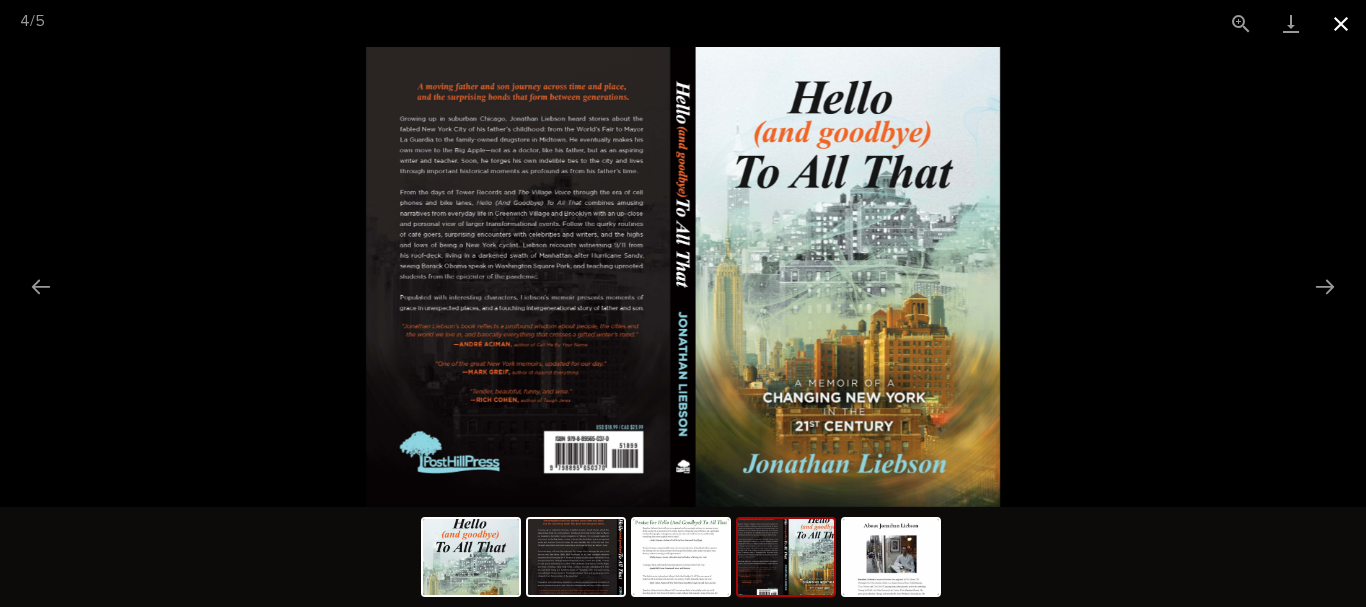 click at bounding box center [1341, 23] 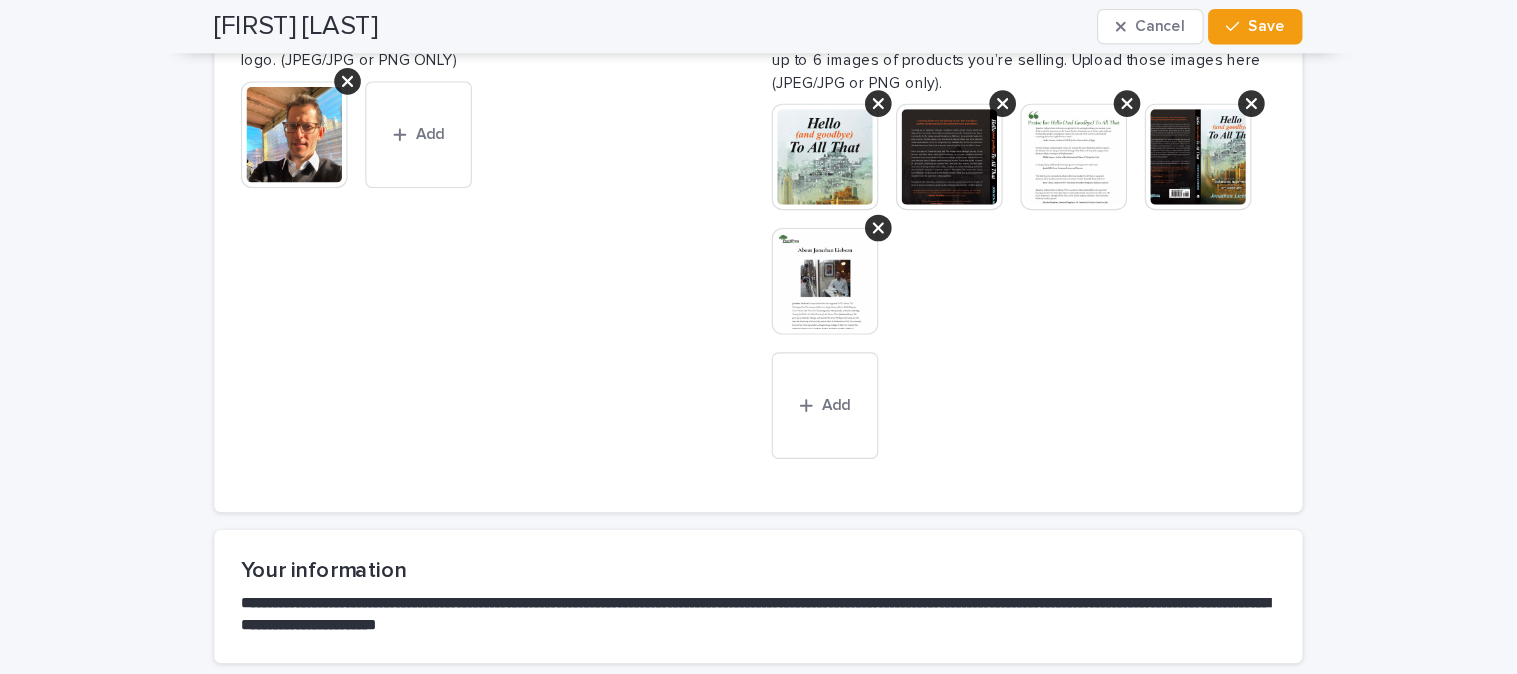 scroll, scrollTop: 300, scrollLeft: 0, axis: vertical 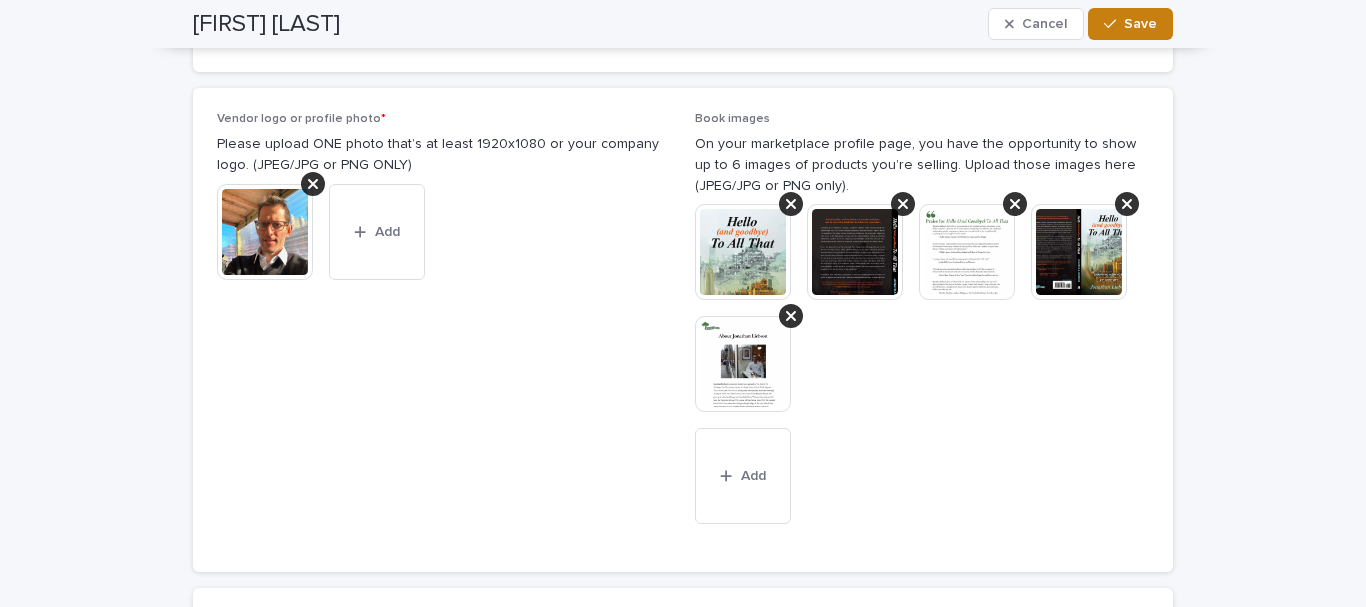 click at bounding box center [1114, 24] 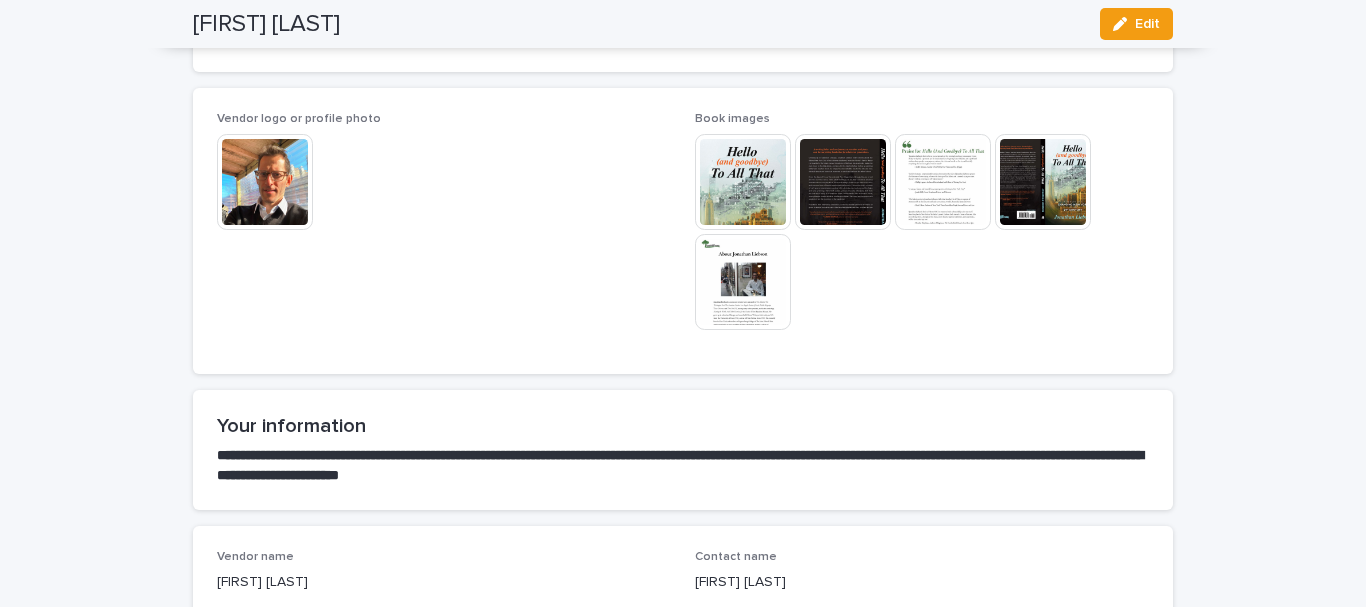 click at bounding box center (743, 282) 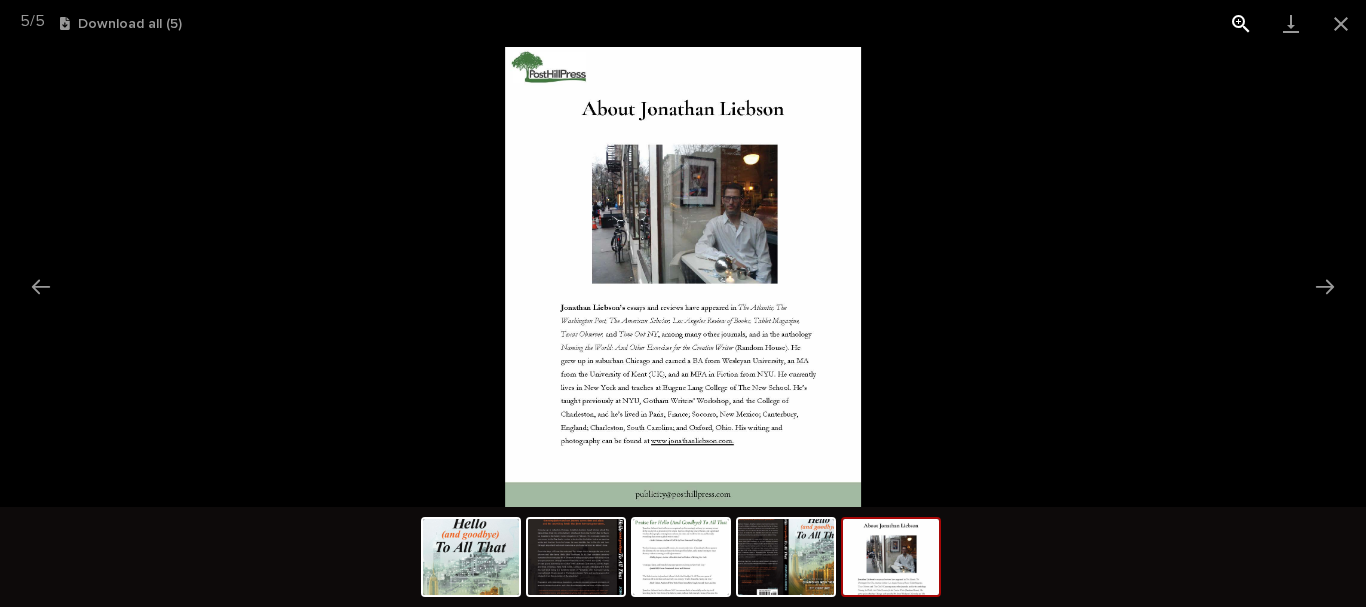 click at bounding box center (1241, 23) 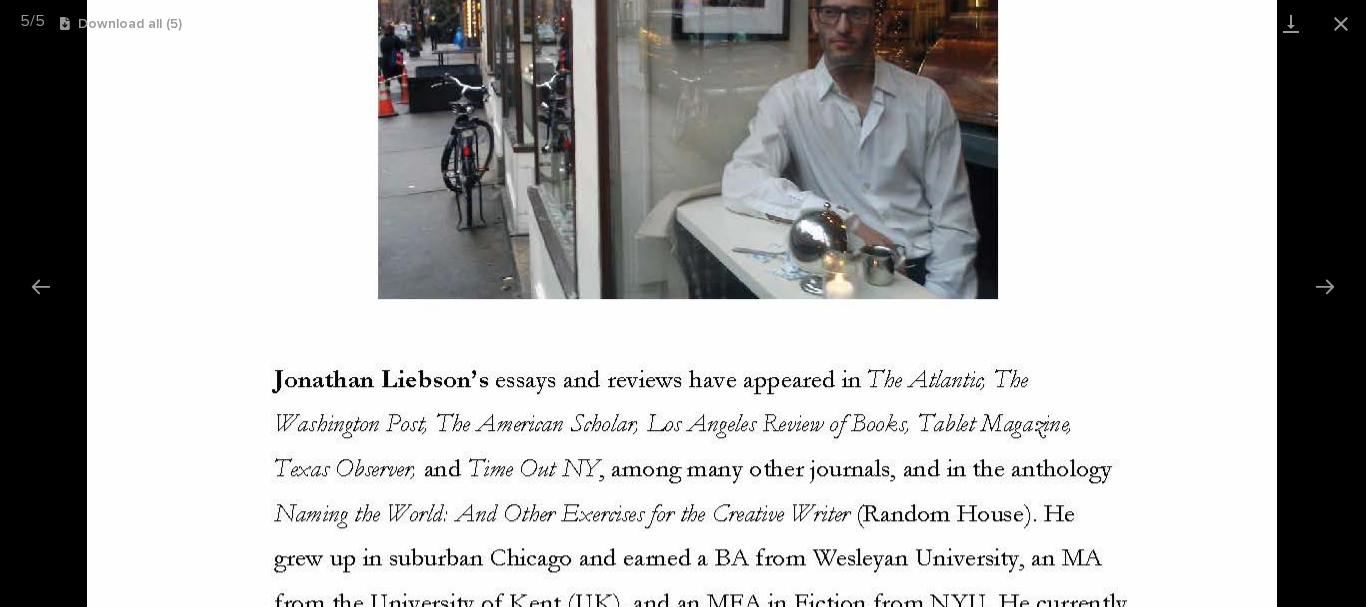 click at bounding box center (1241, 23) 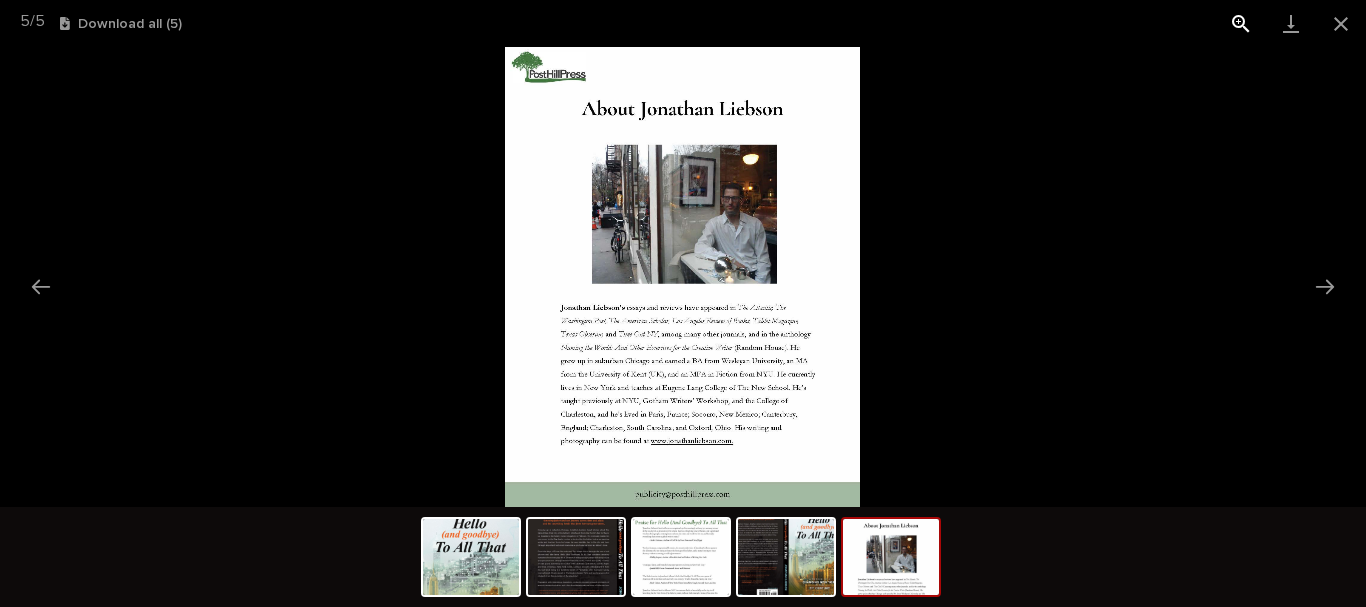 click at bounding box center [1241, 23] 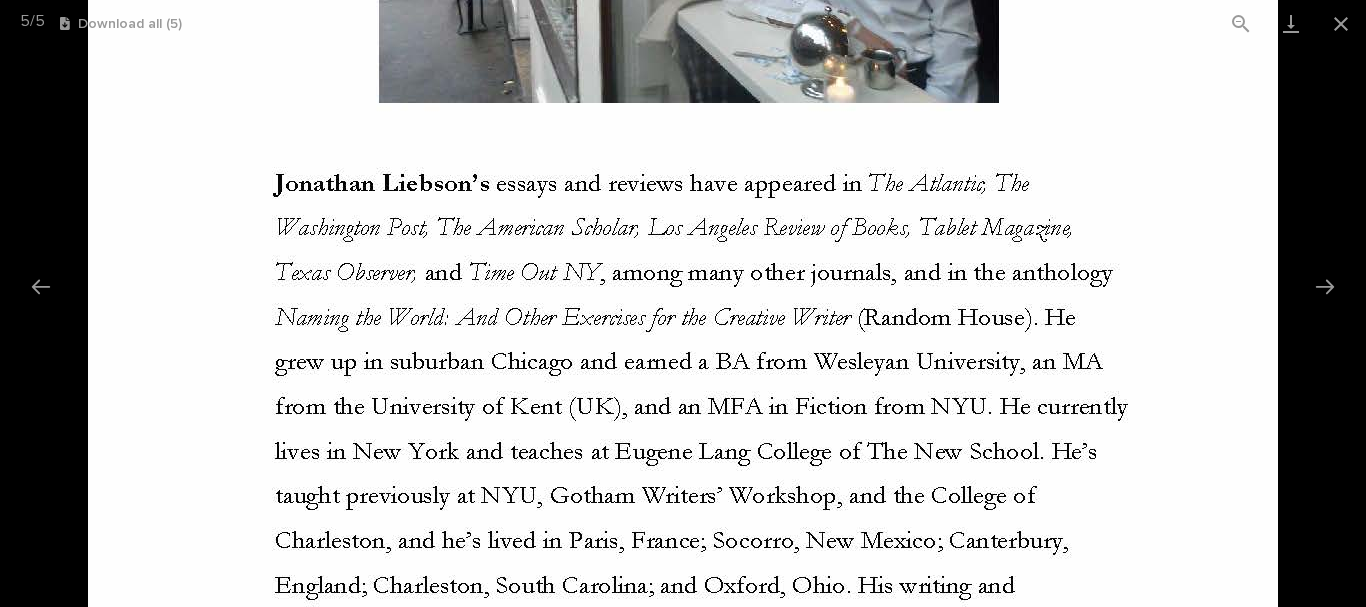 drag, startPoint x: 1091, startPoint y: 197, endPoint x: 1049, endPoint y: -7, distance: 208.27866 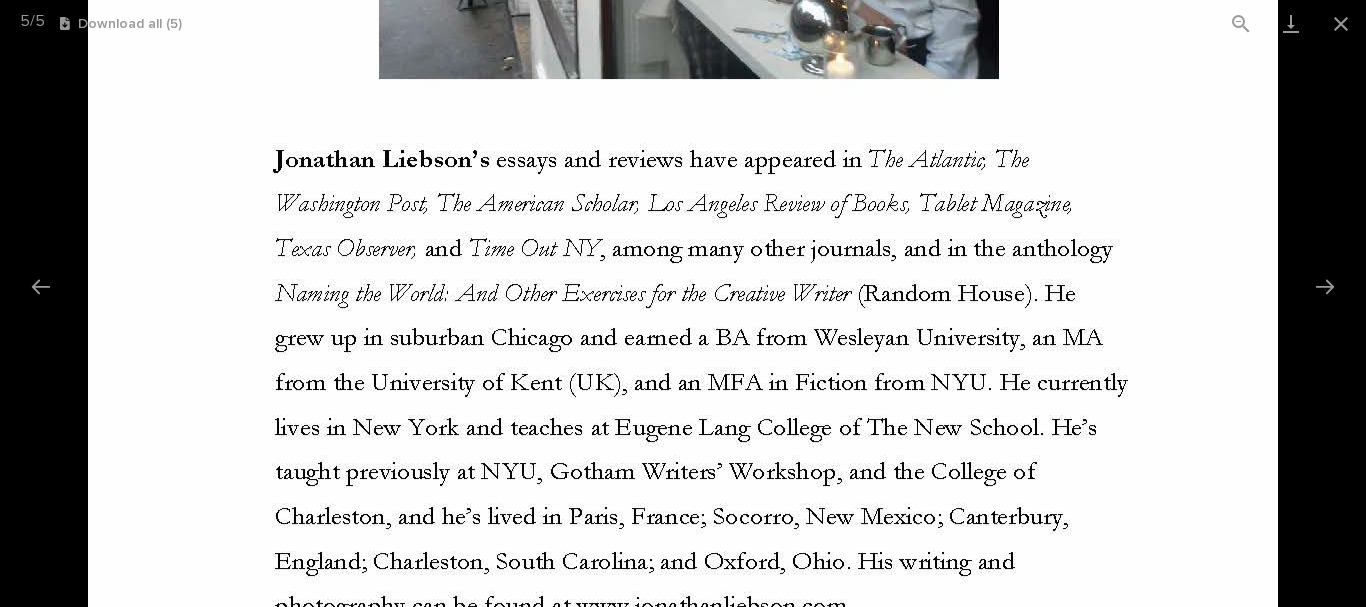 type 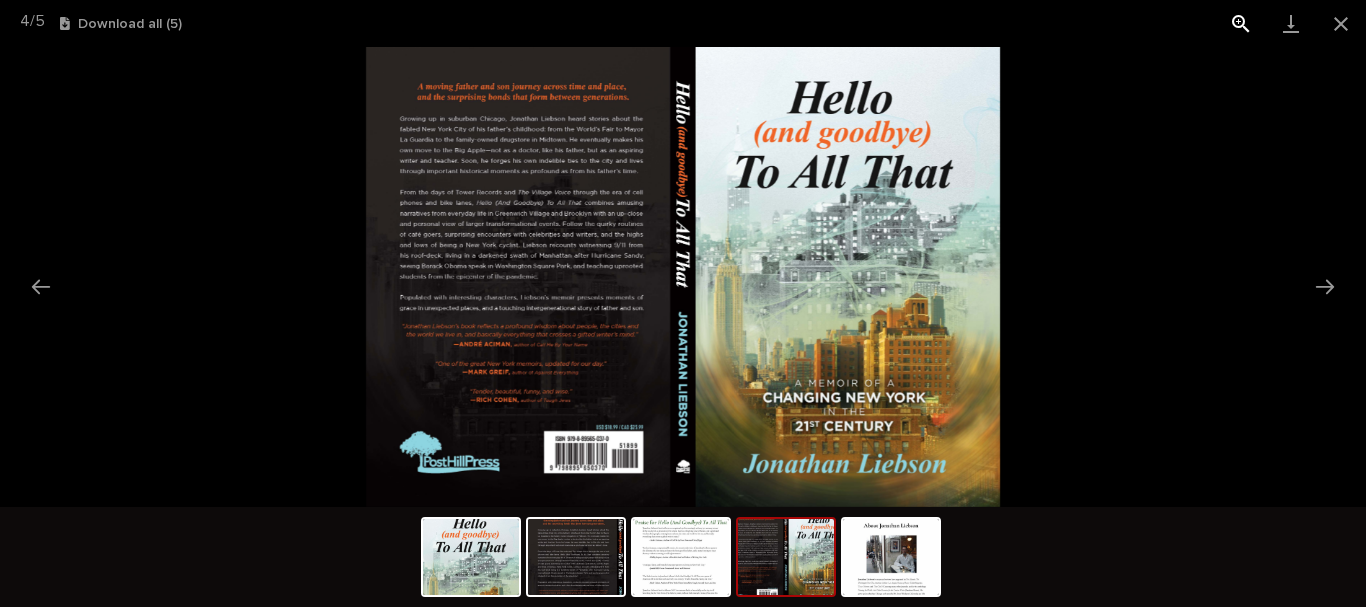 click at bounding box center [1241, 23] 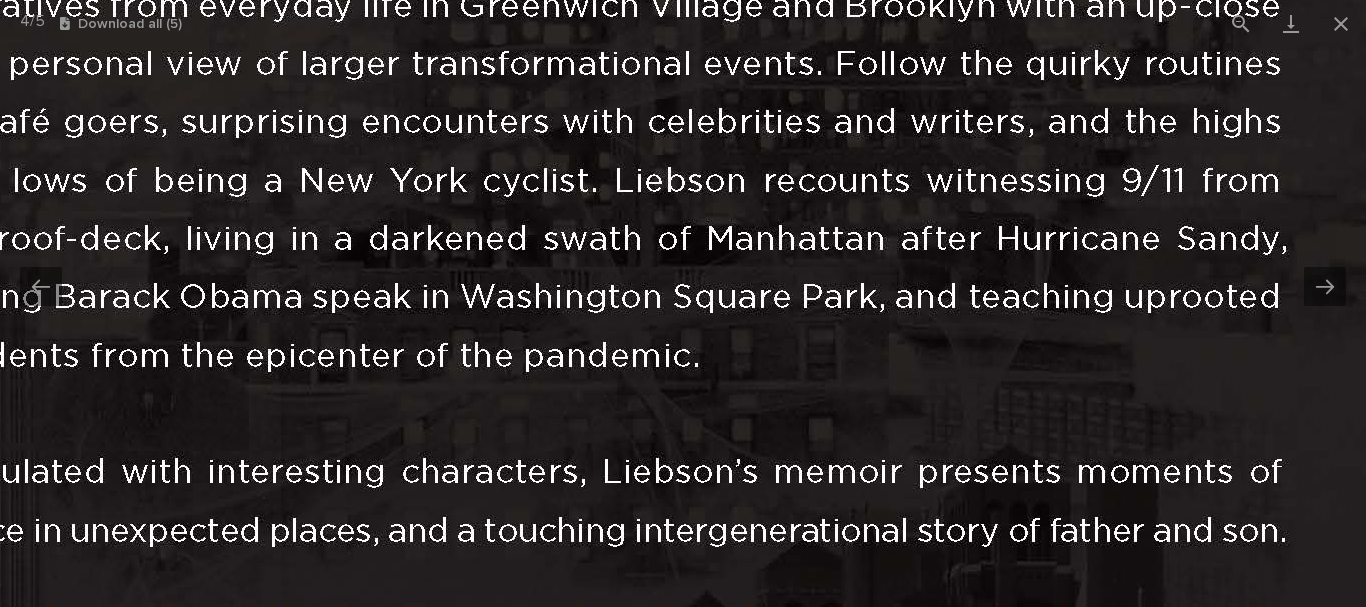drag, startPoint x: 545, startPoint y: 333, endPoint x: 1323, endPoint y: 388, distance: 779.94165 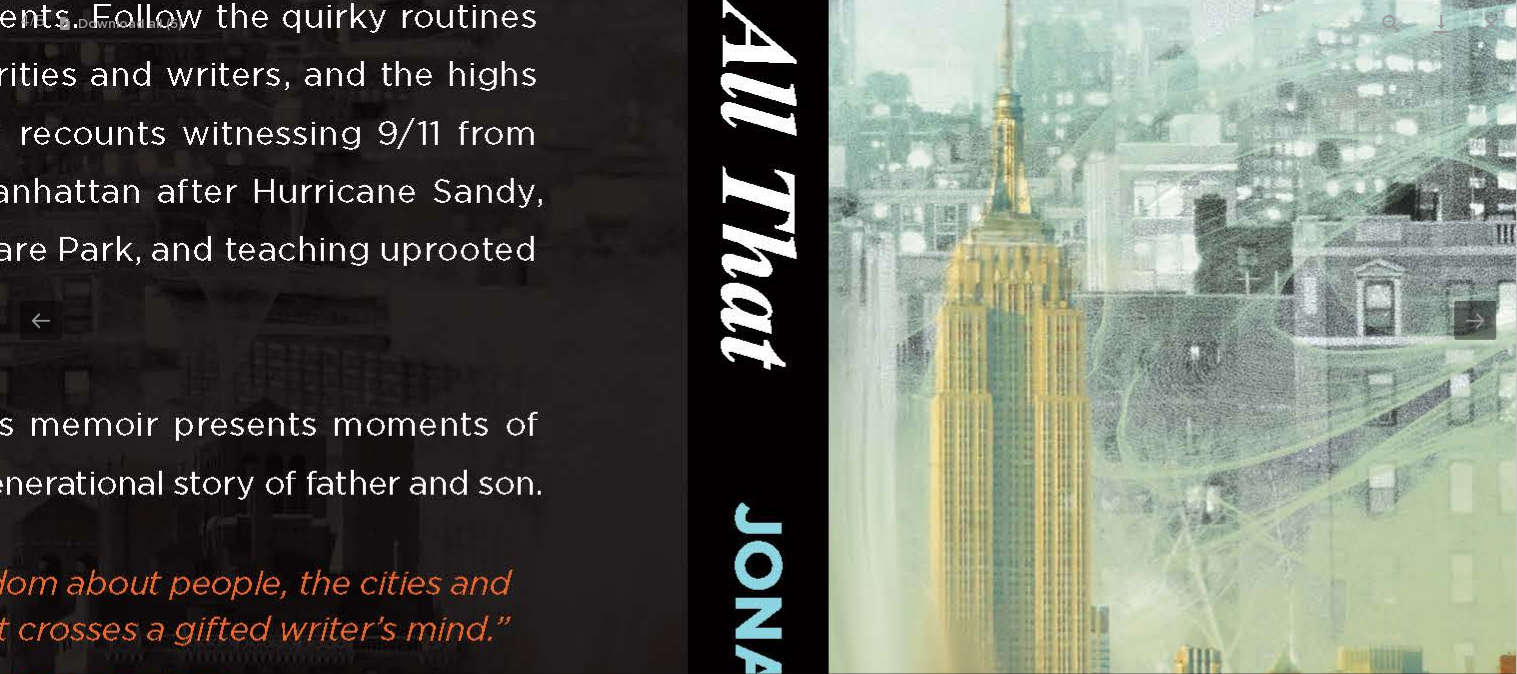 scroll, scrollTop: 300, scrollLeft: 0, axis: vertical 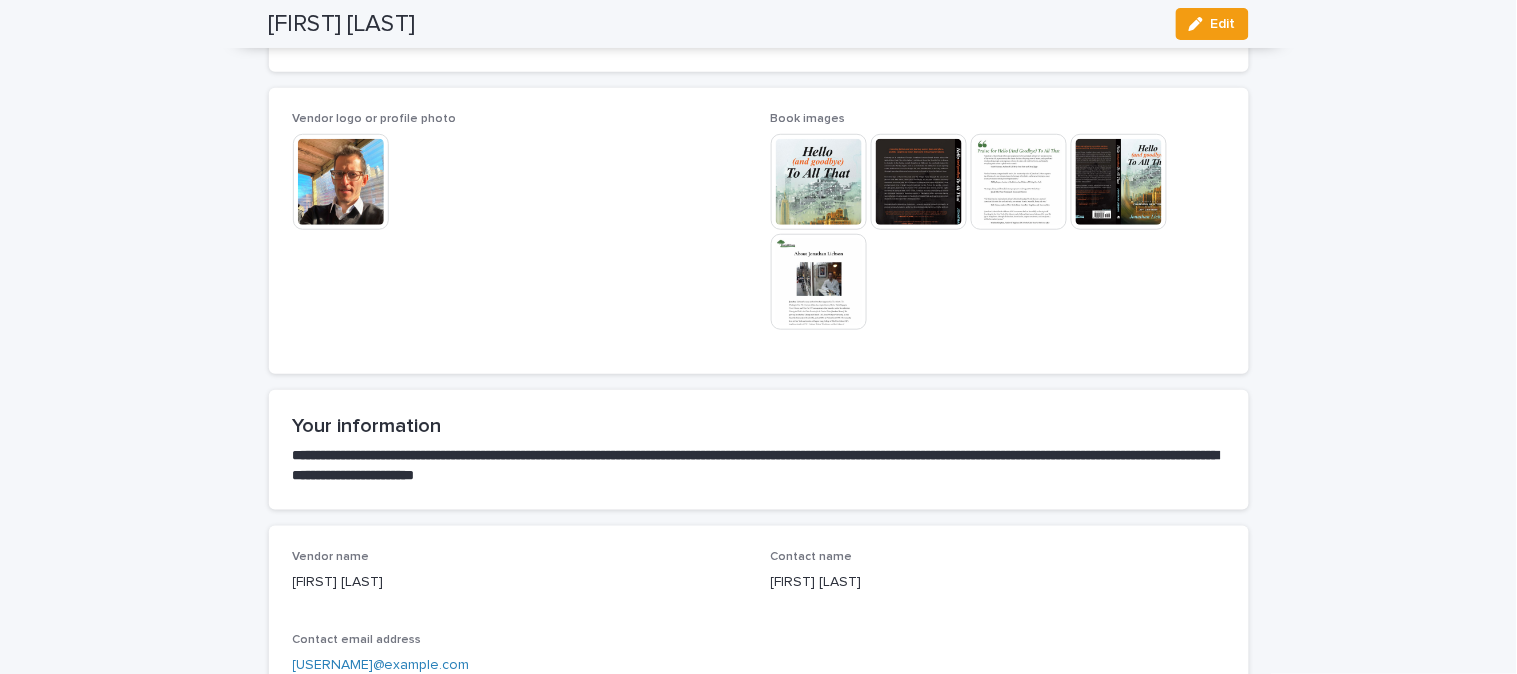 click at bounding box center [819, 182] 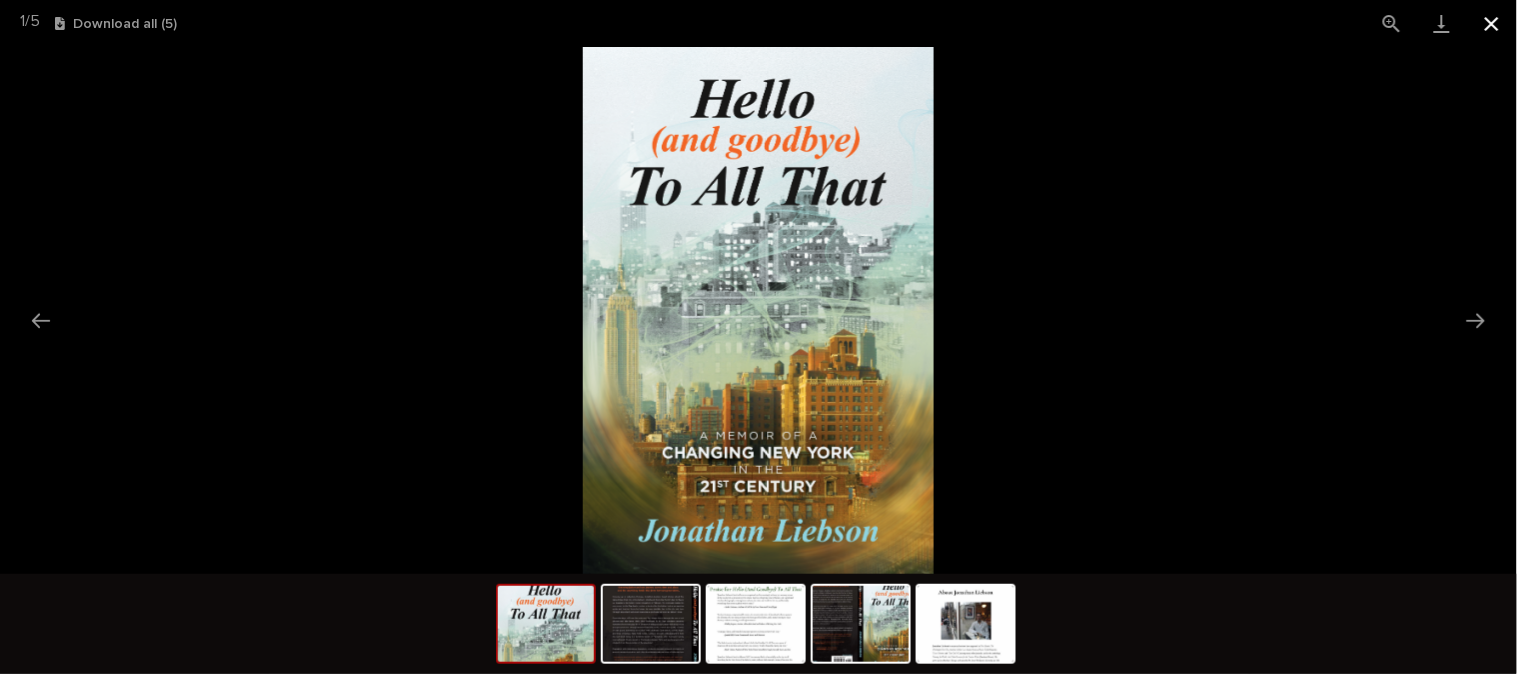 drag, startPoint x: 1490, startPoint y: 20, endPoint x: 1476, endPoint y: 25, distance: 14.866069 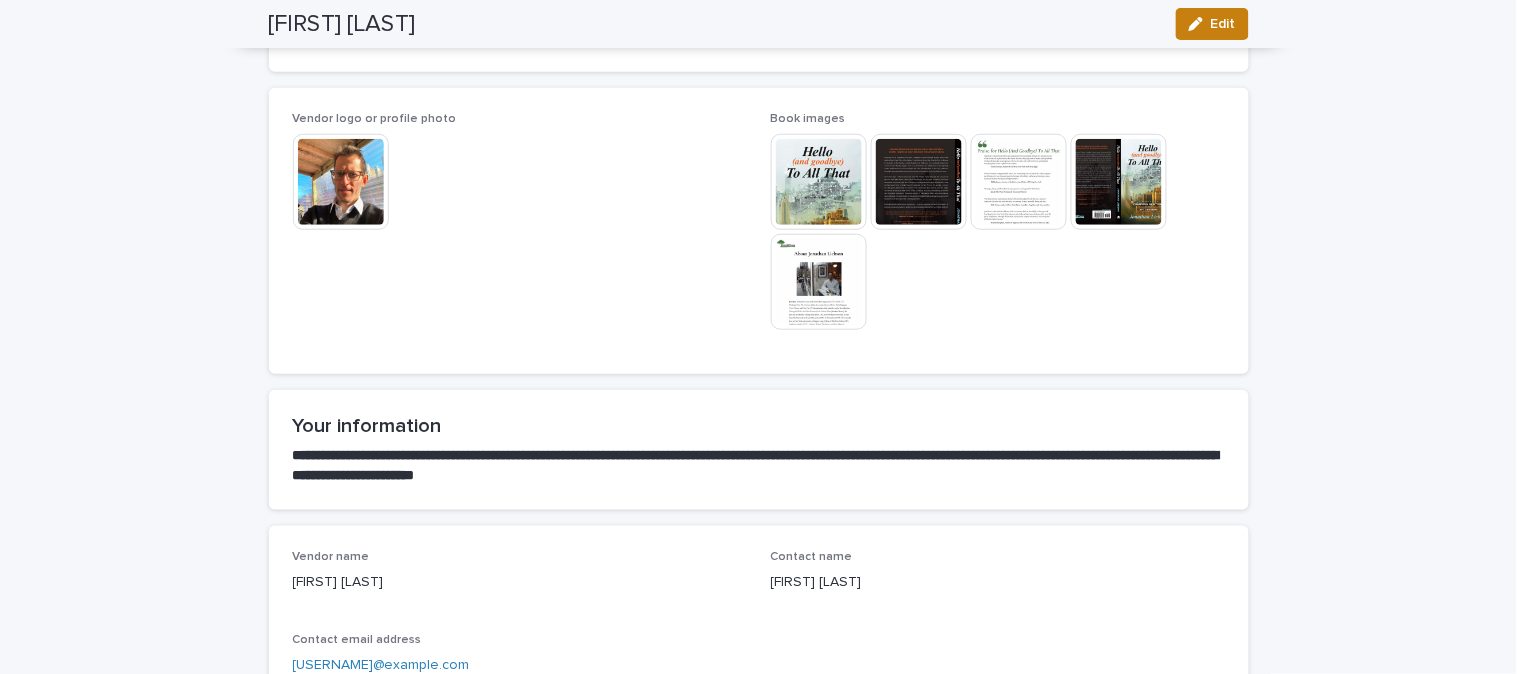 click 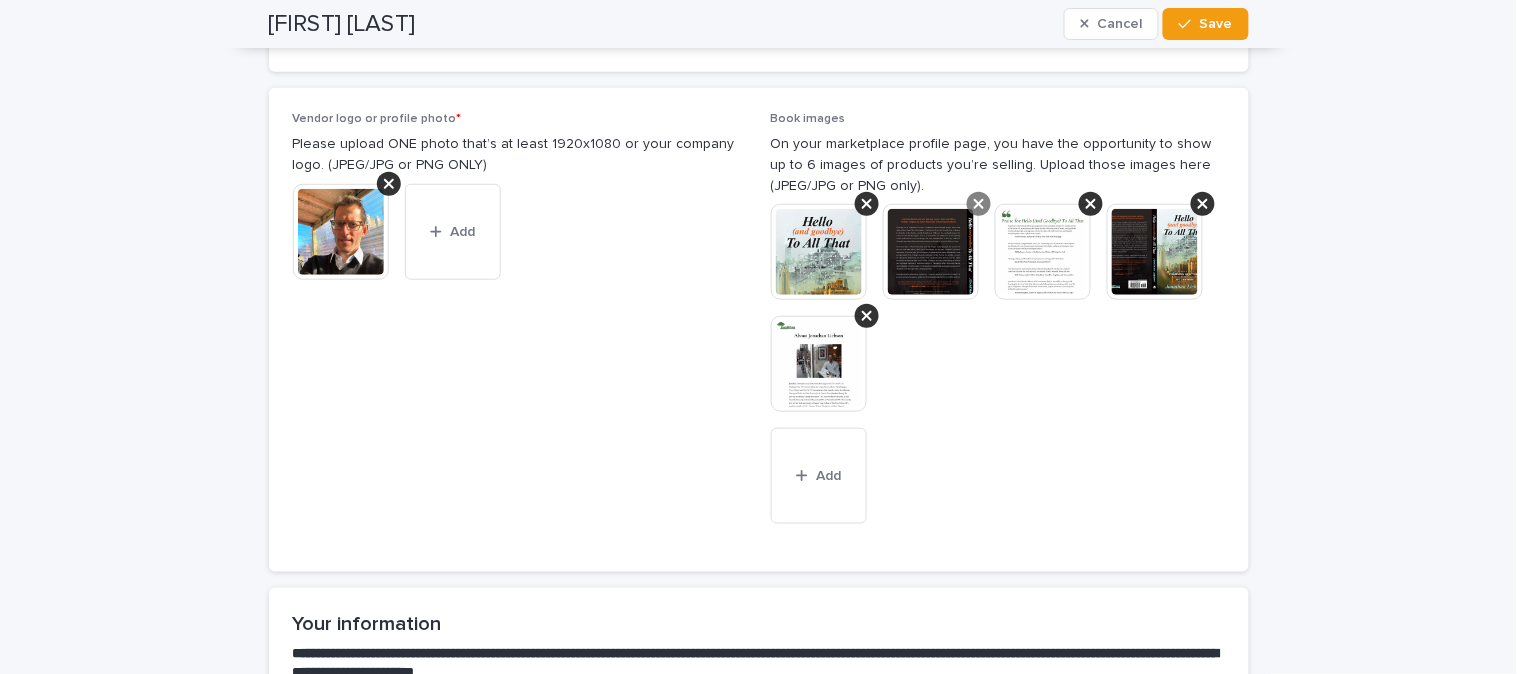 click 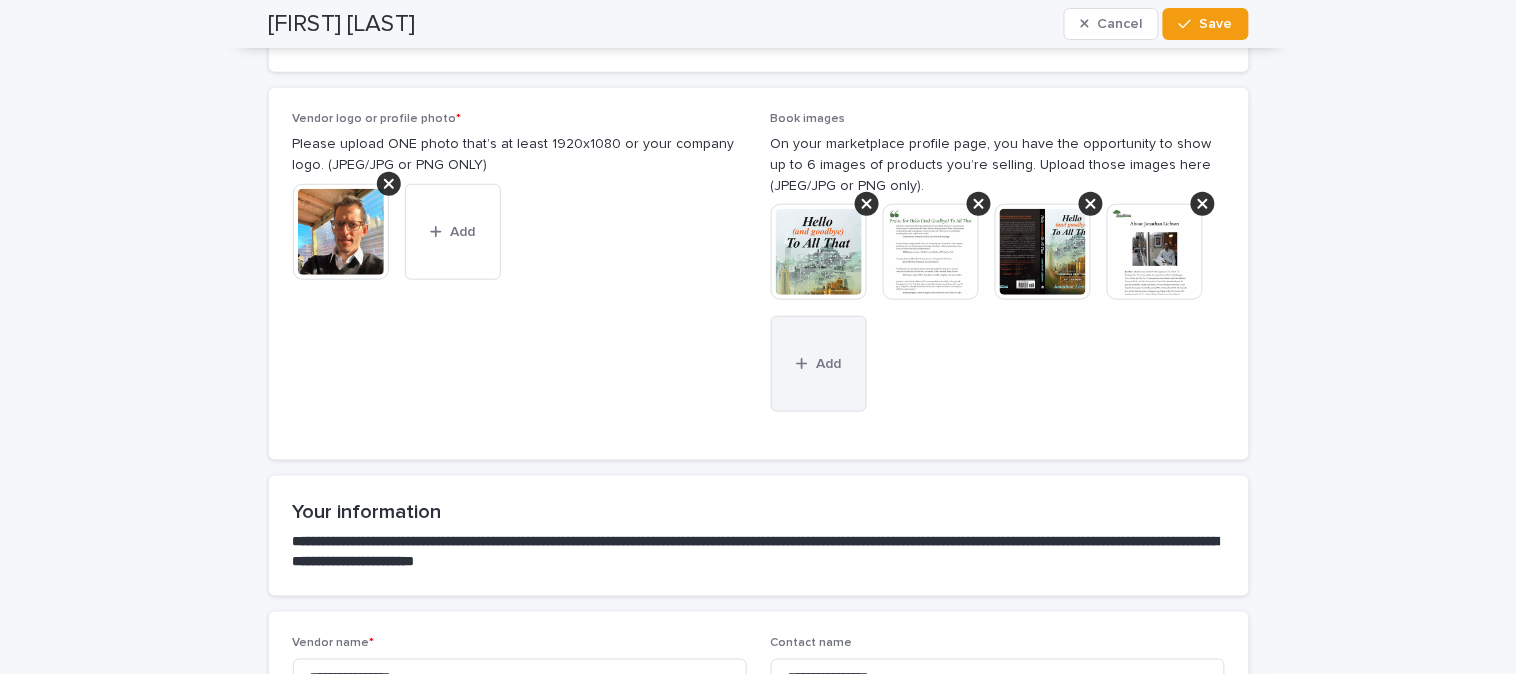 click on "Add" at bounding box center [819, 364] 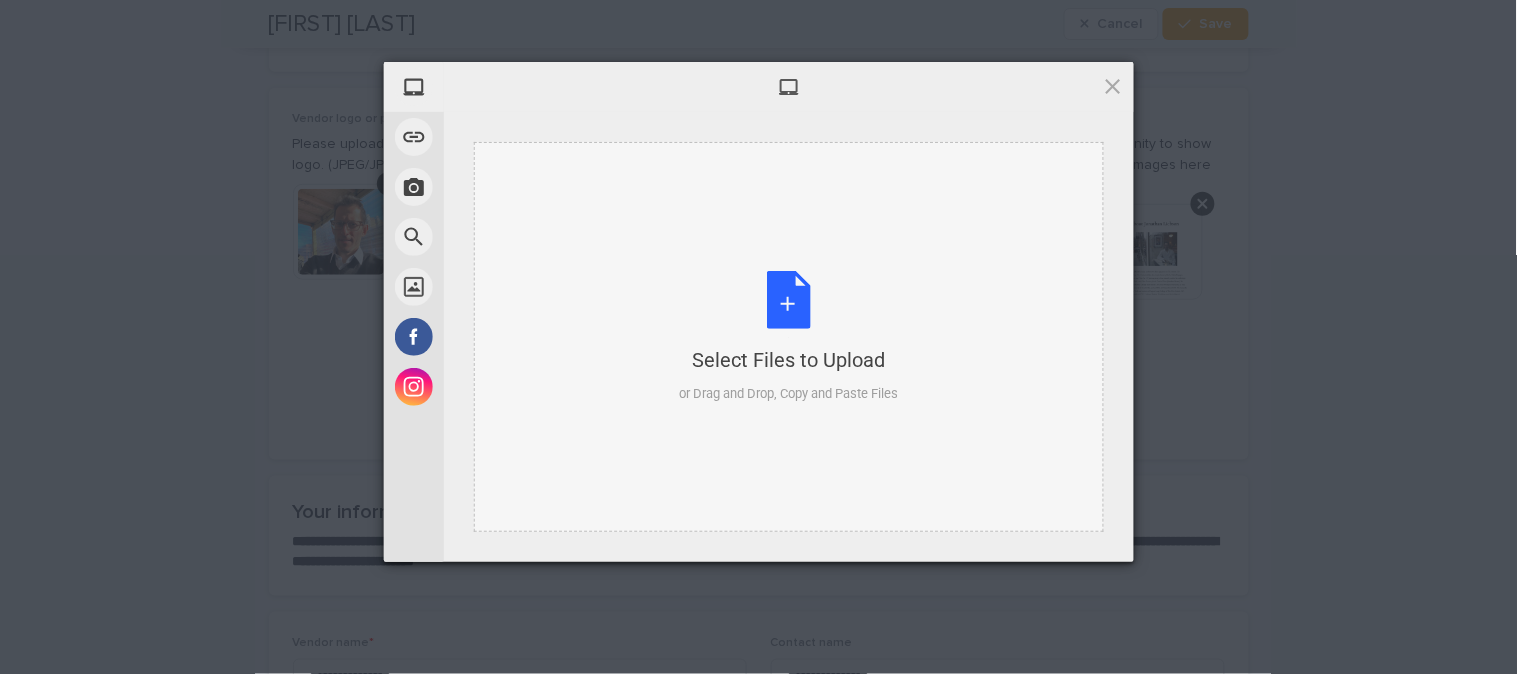 type 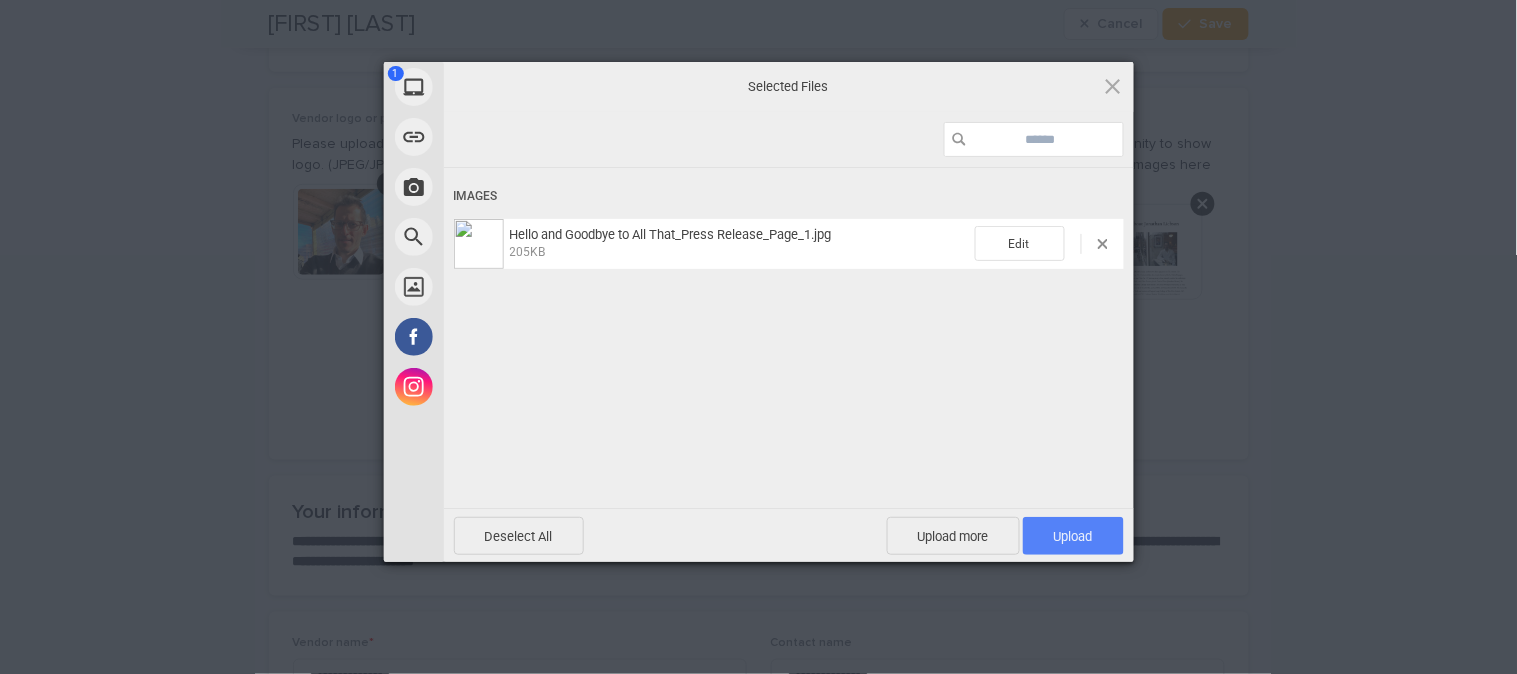 click on "Upload
1" at bounding box center (1073, 536) 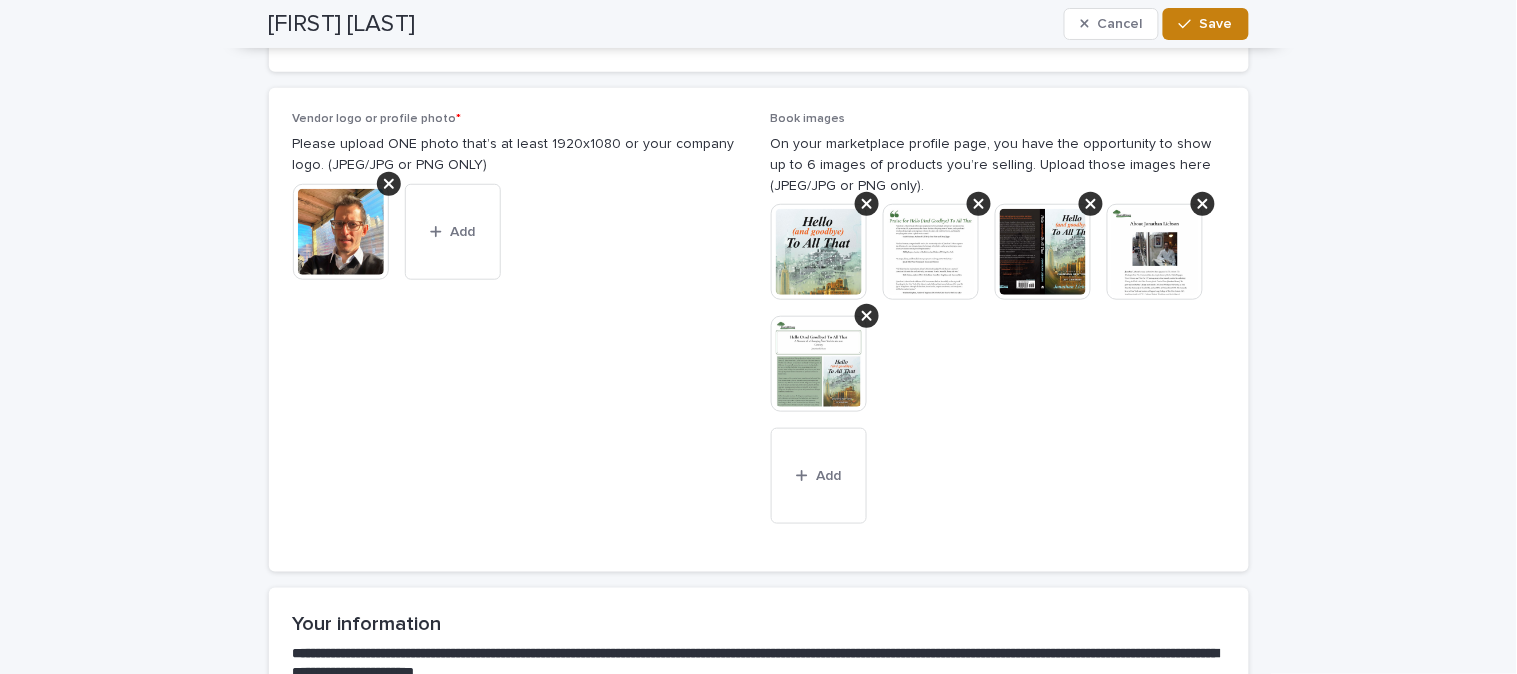 click on "Save" at bounding box center [1216, 24] 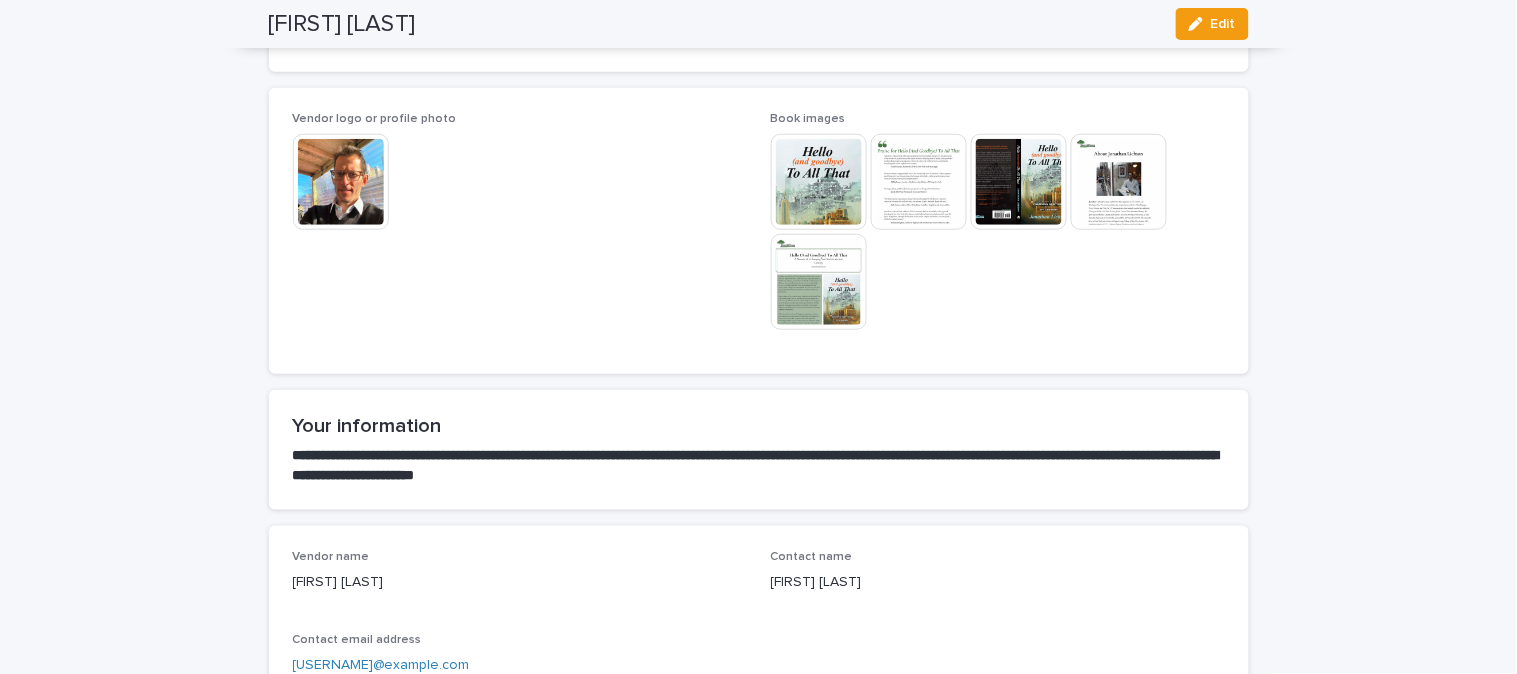 click at bounding box center [819, 182] 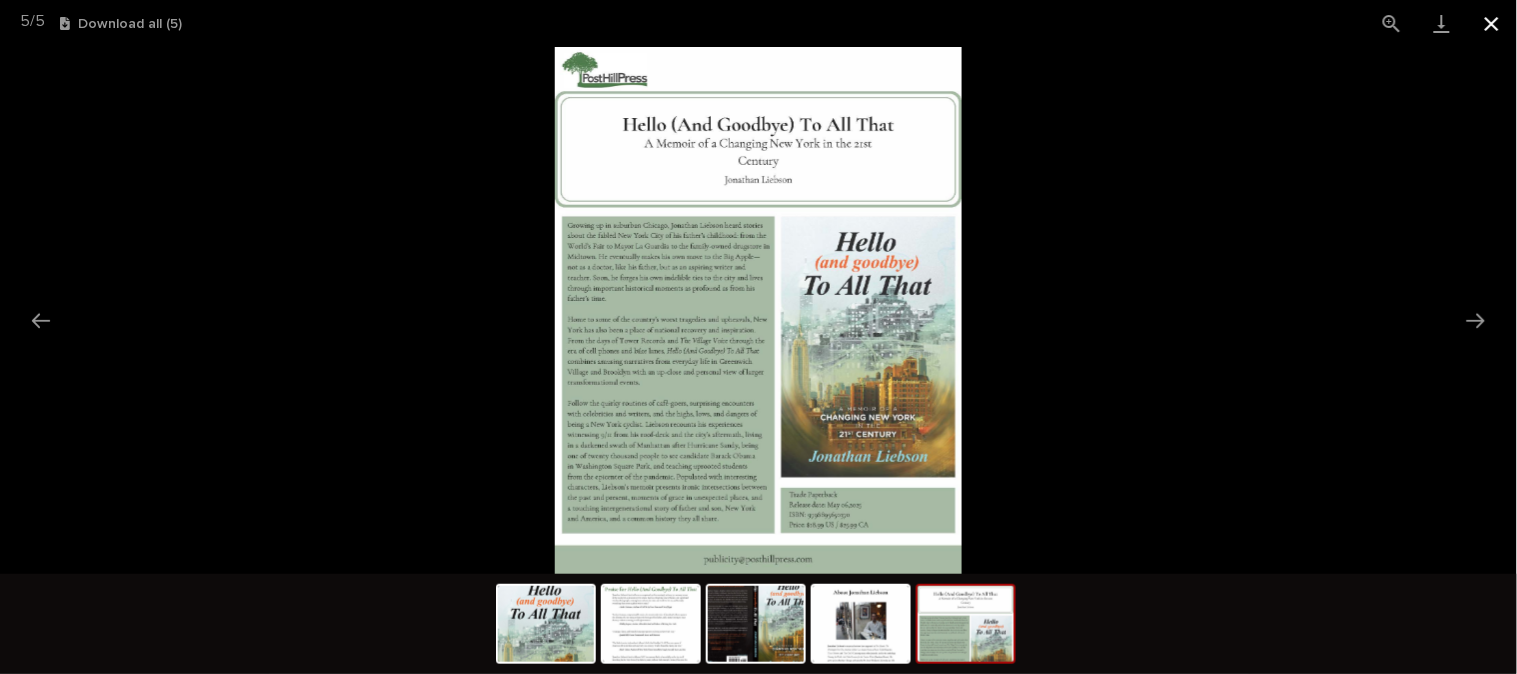 click at bounding box center (1492, 23) 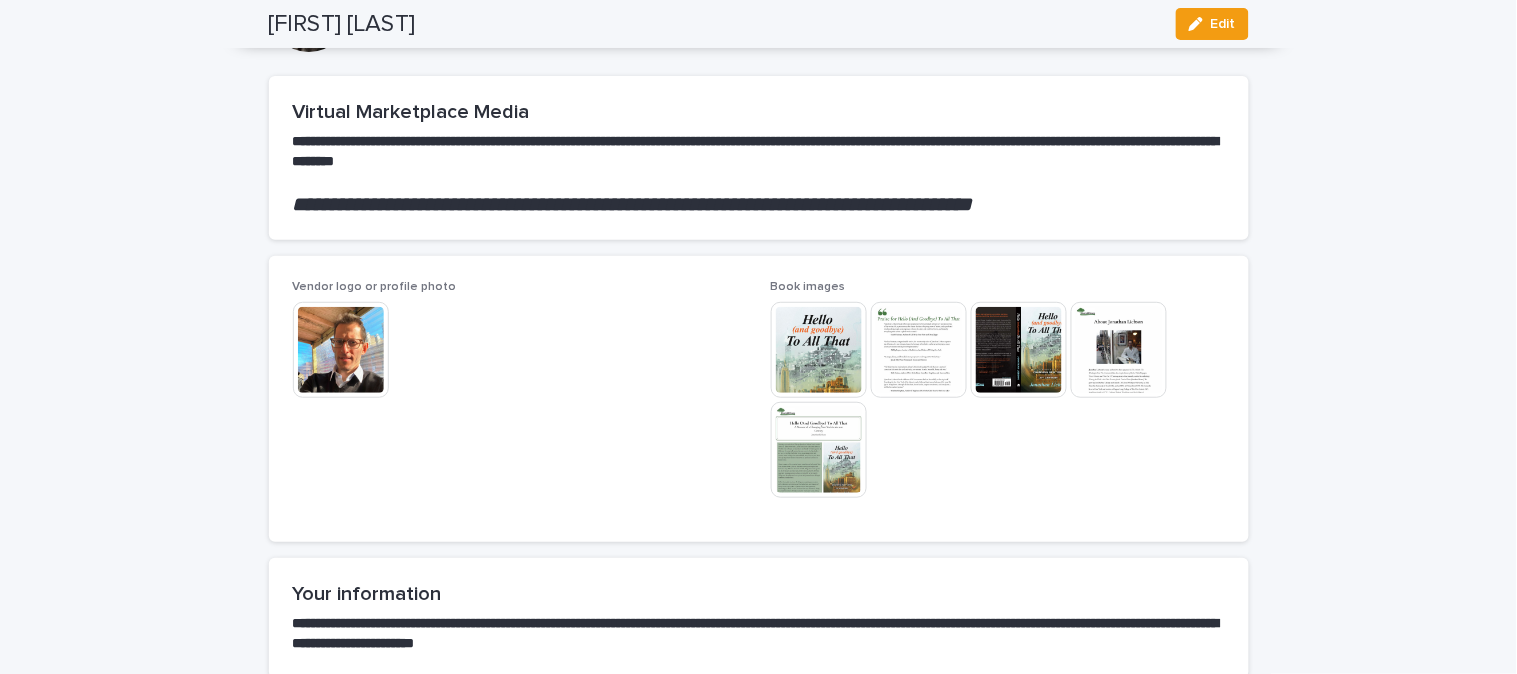 scroll, scrollTop: 77, scrollLeft: 0, axis: vertical 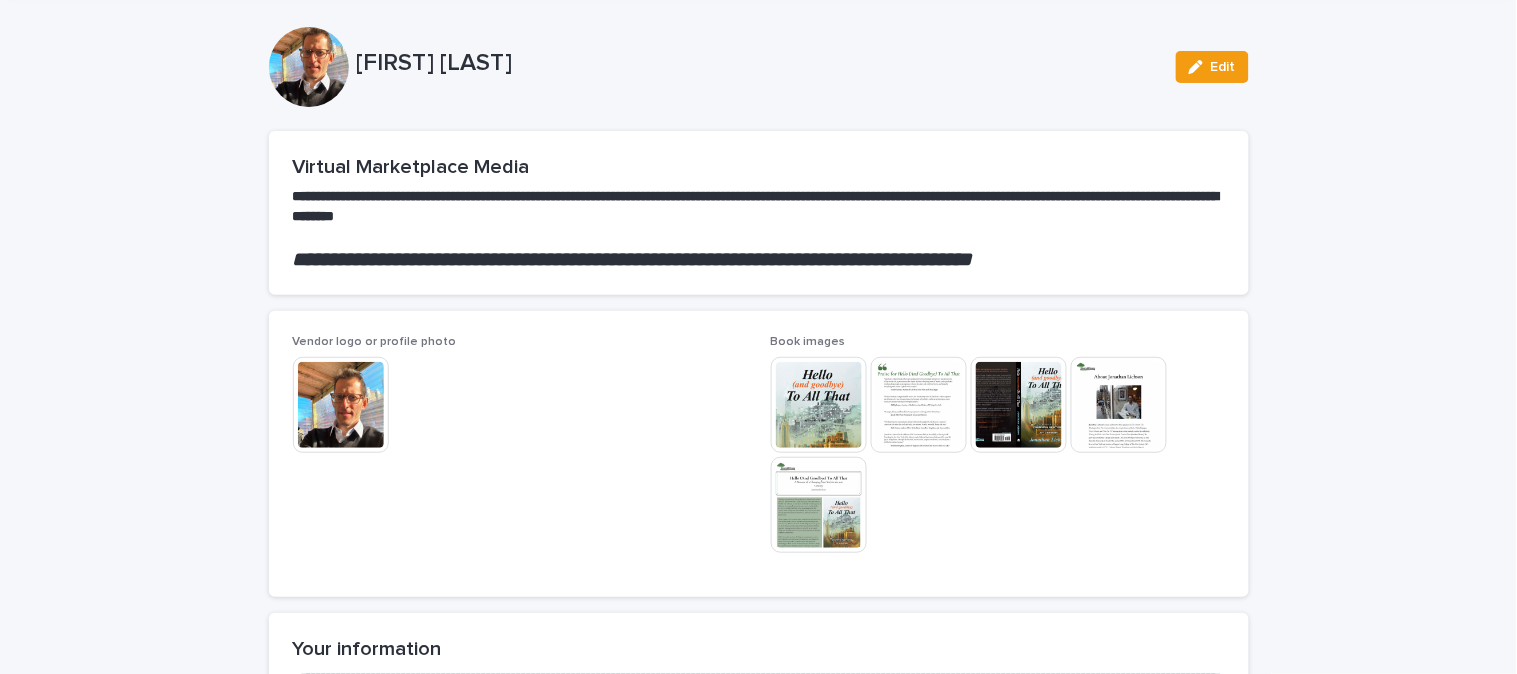 click at bounding box center [819, 405] 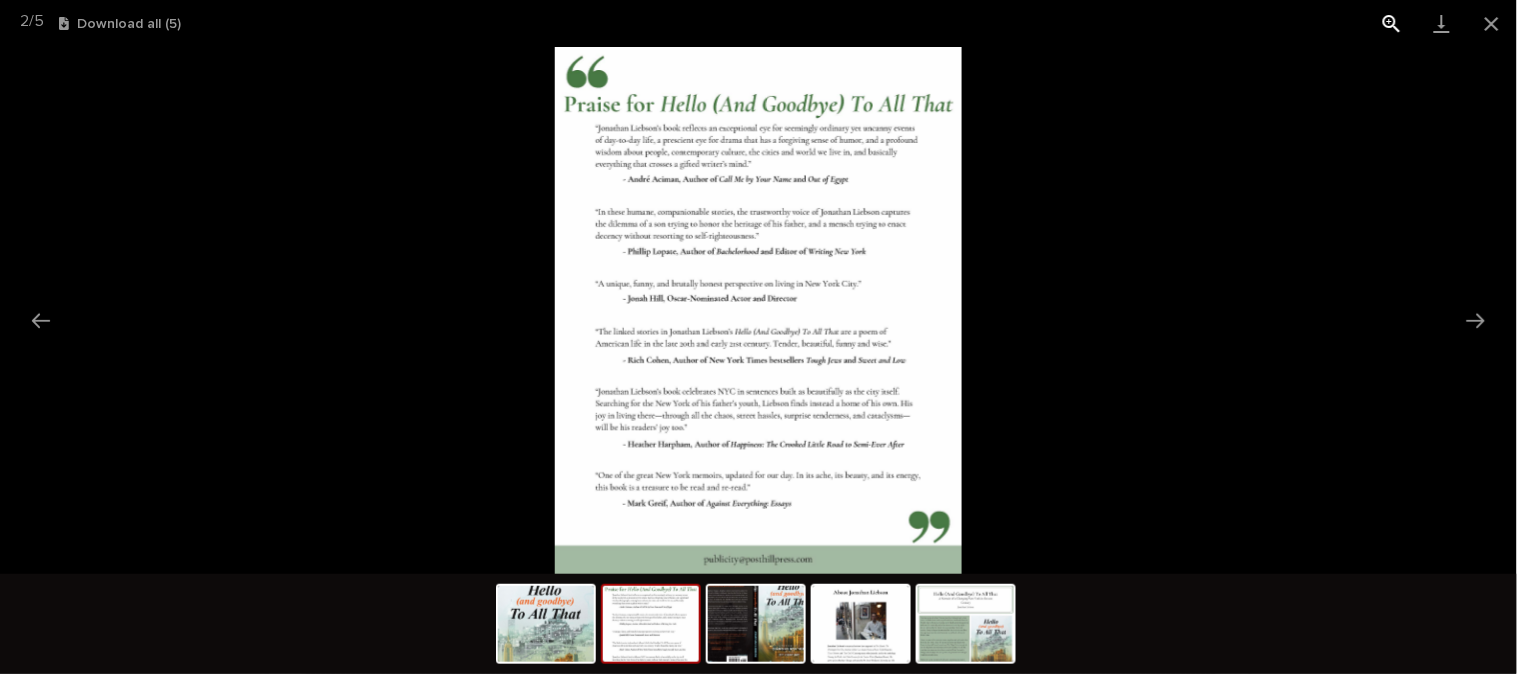click at bounding box center [1392, 23] 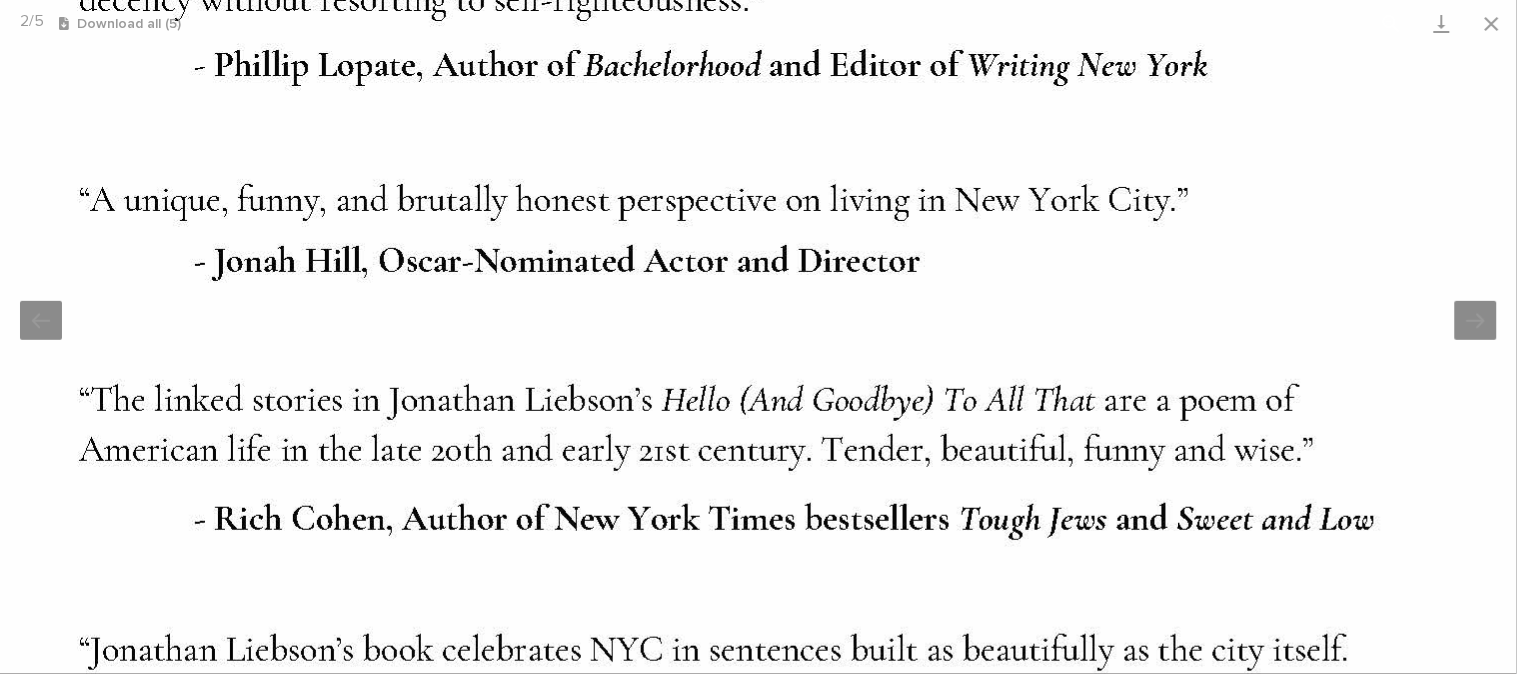 click at bounding box center (1392, 23) 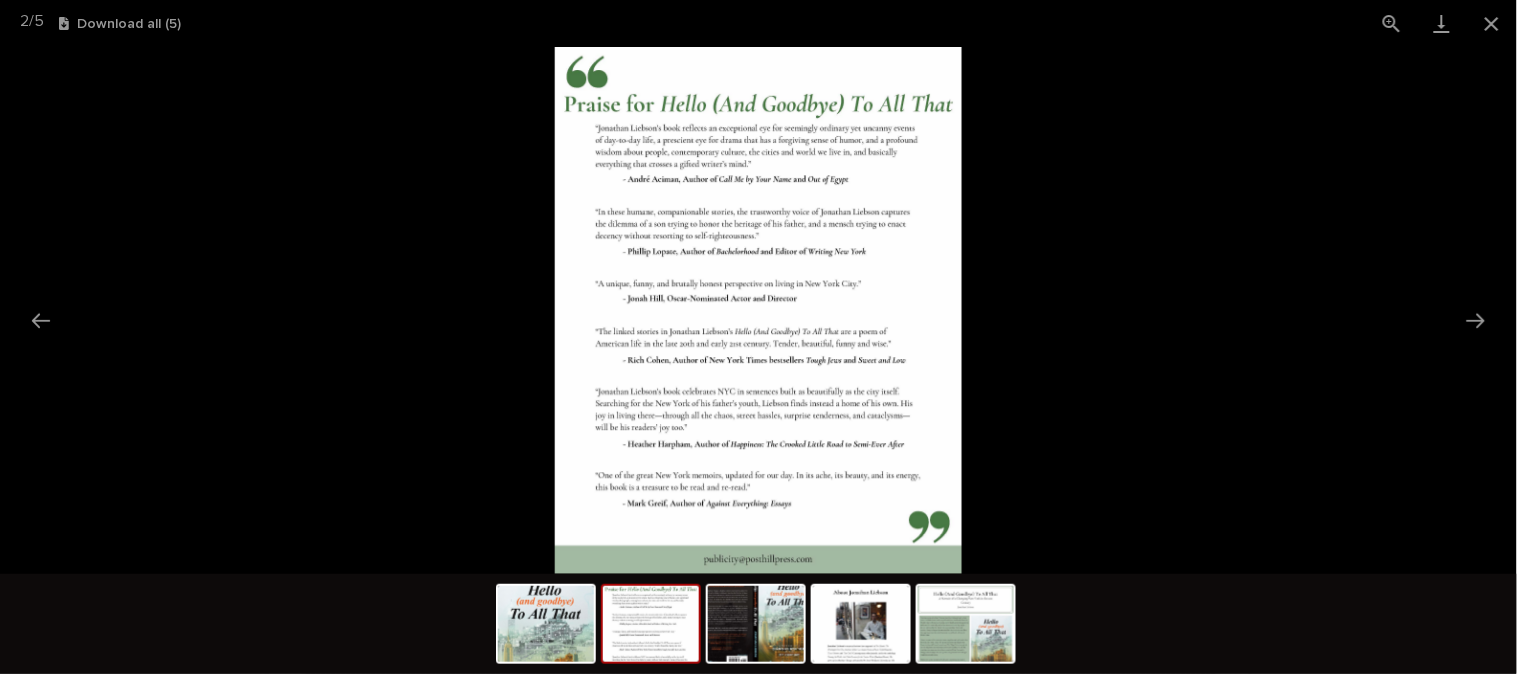 type 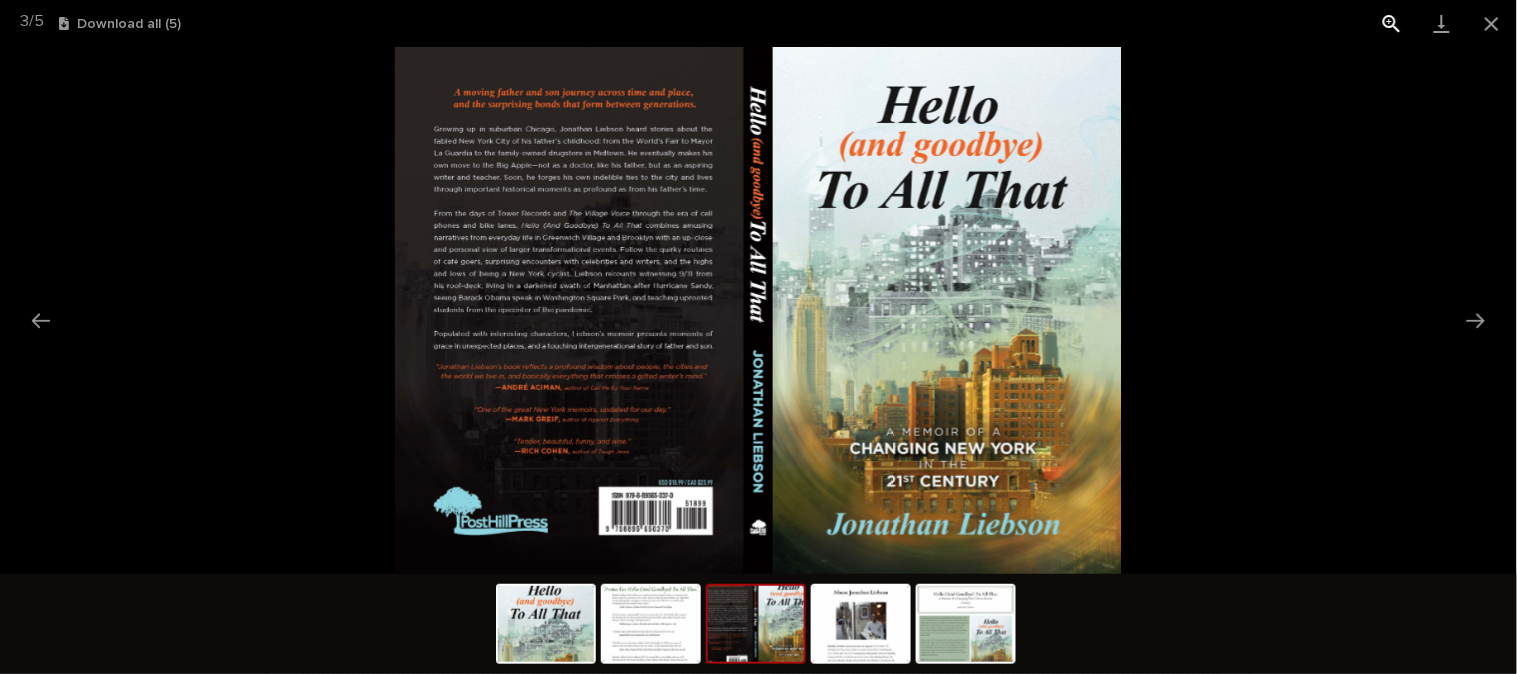 click at bounding box center [1392, 23] 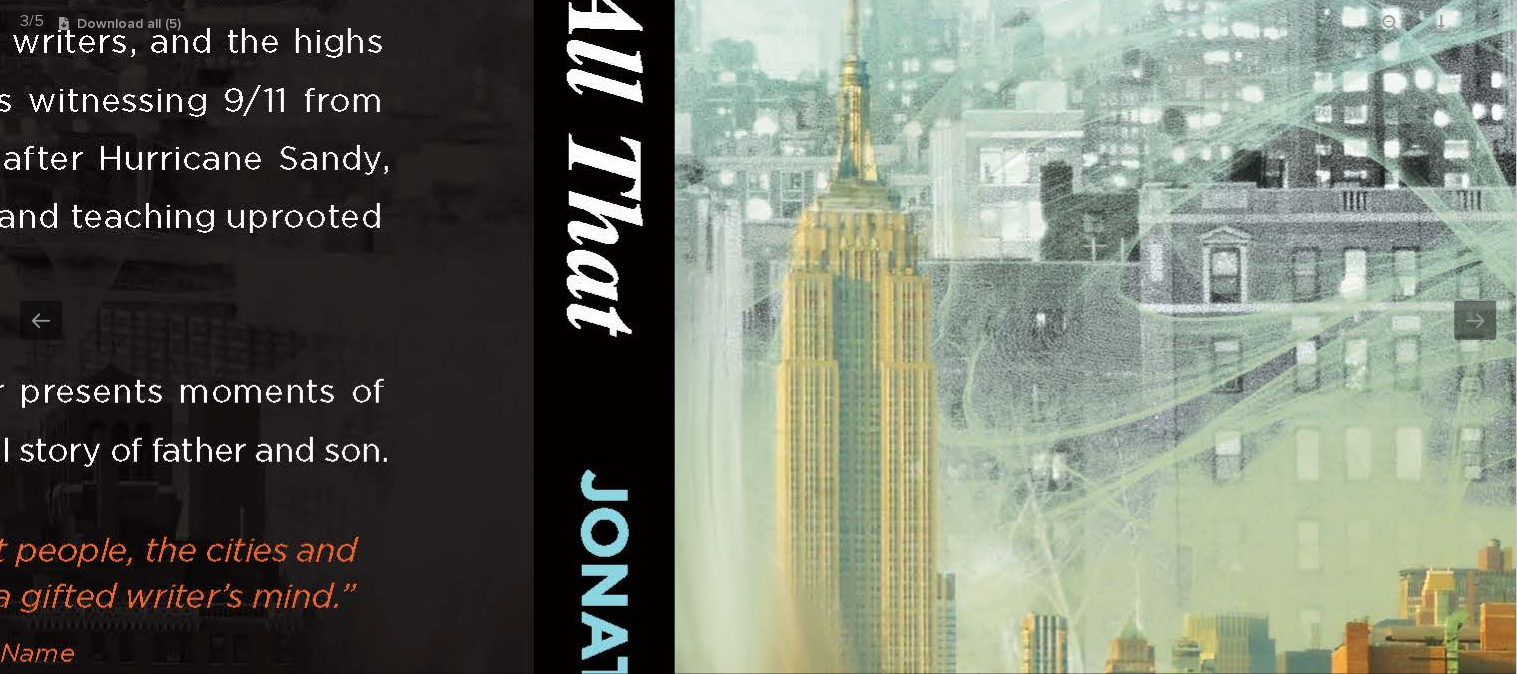 drag, startPoint x: 522, startPoint y: 165, endPoint x: 382, endPoint y: 133, distance: 143.61058 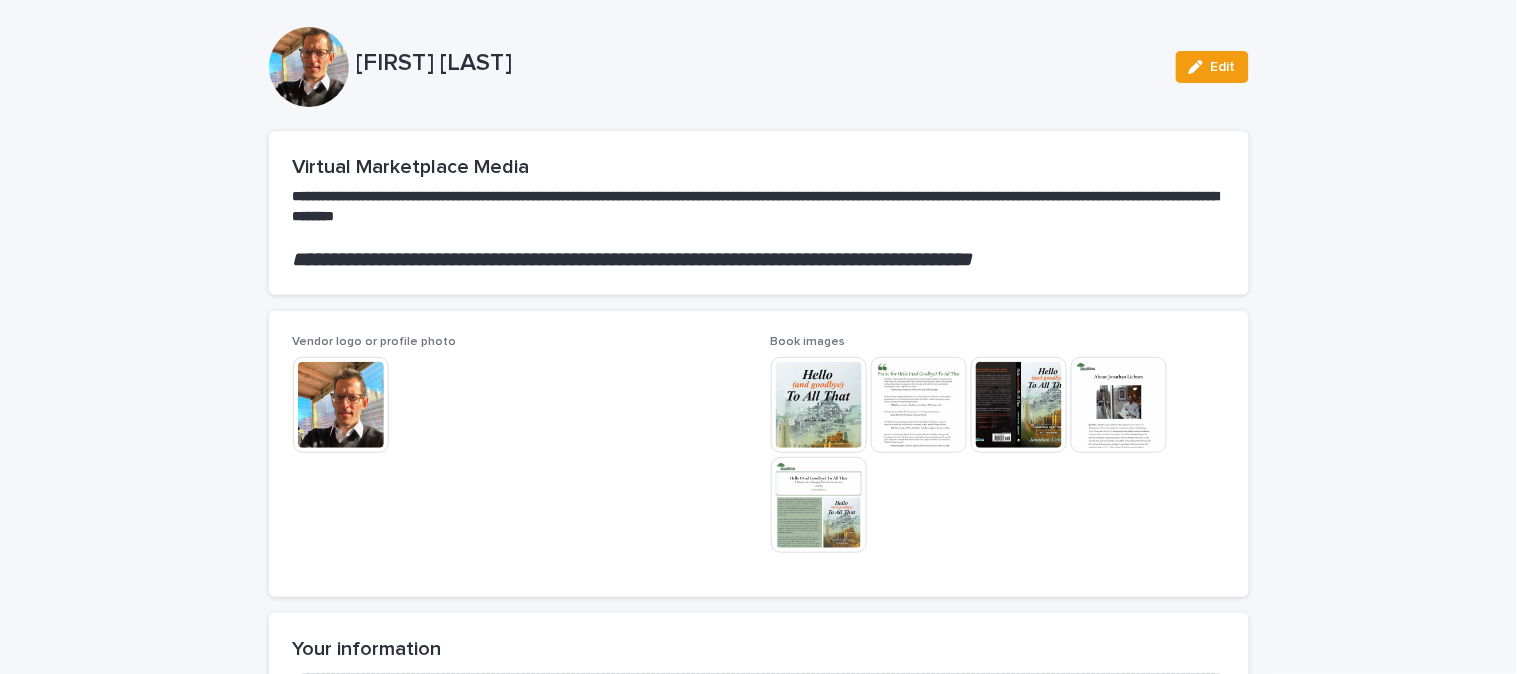 click at bounding box center [1119, 405] 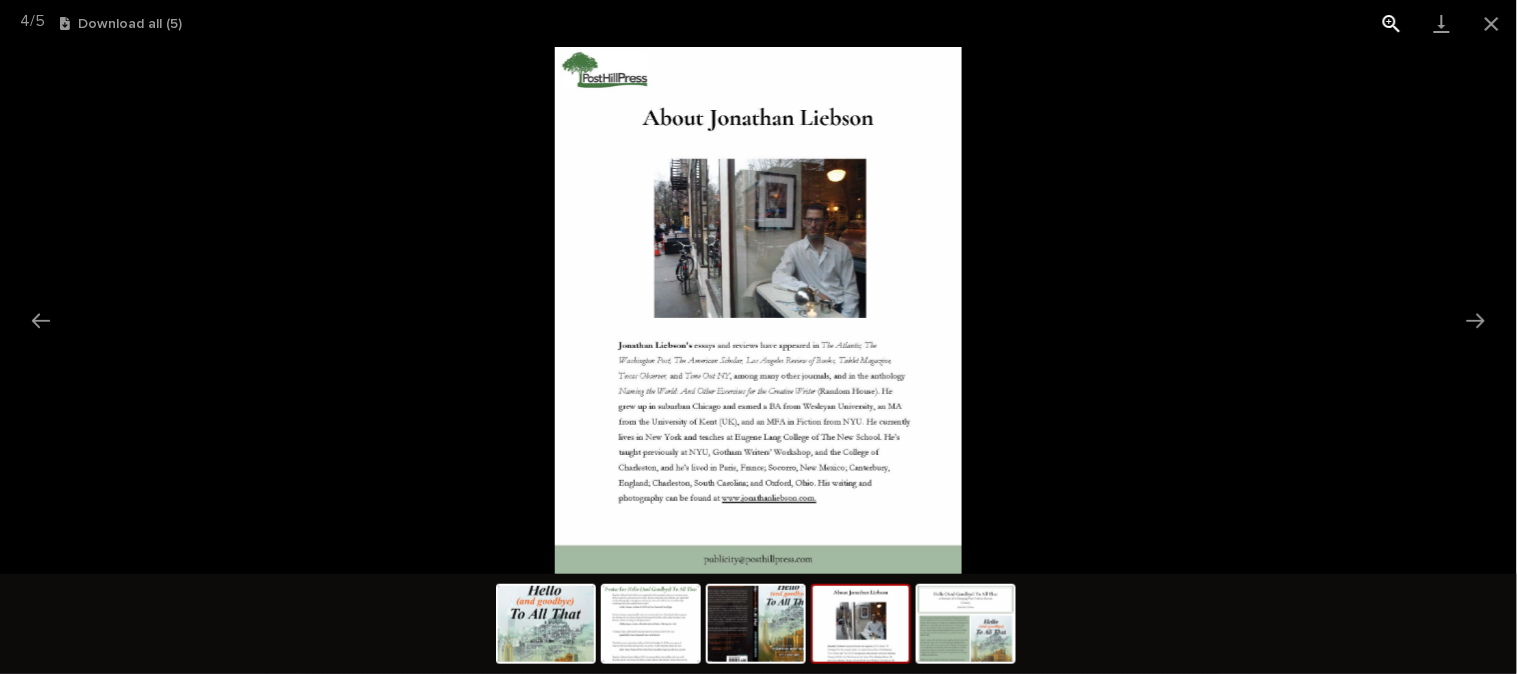 click at bounding box center (1392, 23) 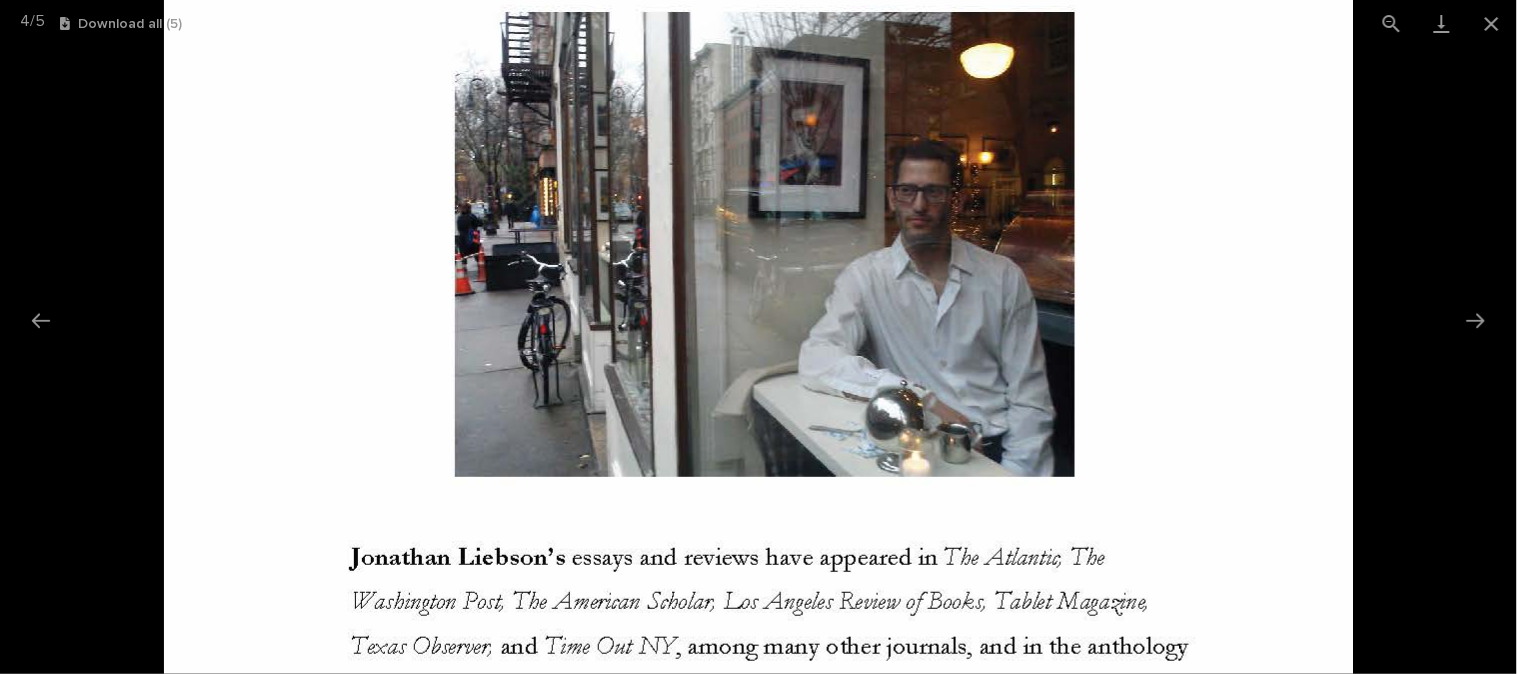 drag, startPoint x: 1018, startPoint y: 370, endPoint x: 1000, endPoint y: 587, distance: 217.74527 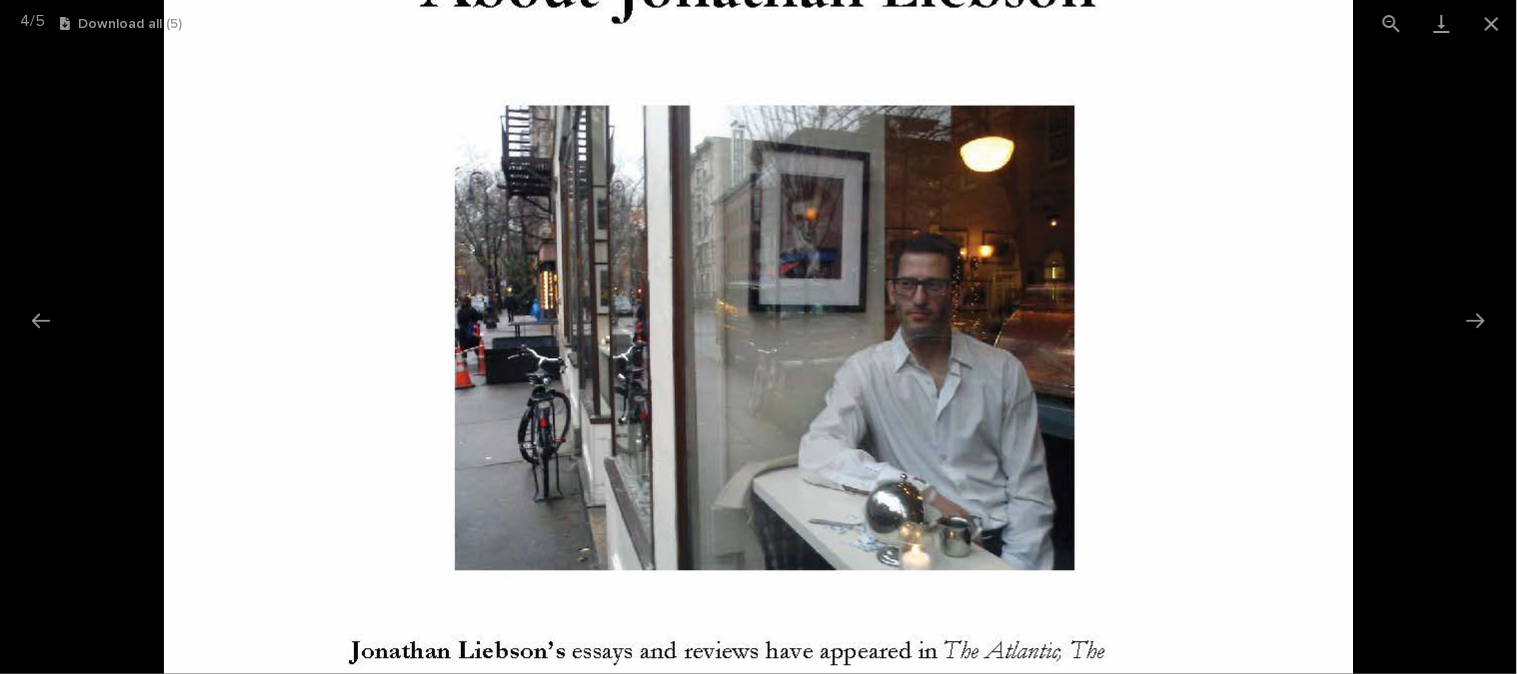 type 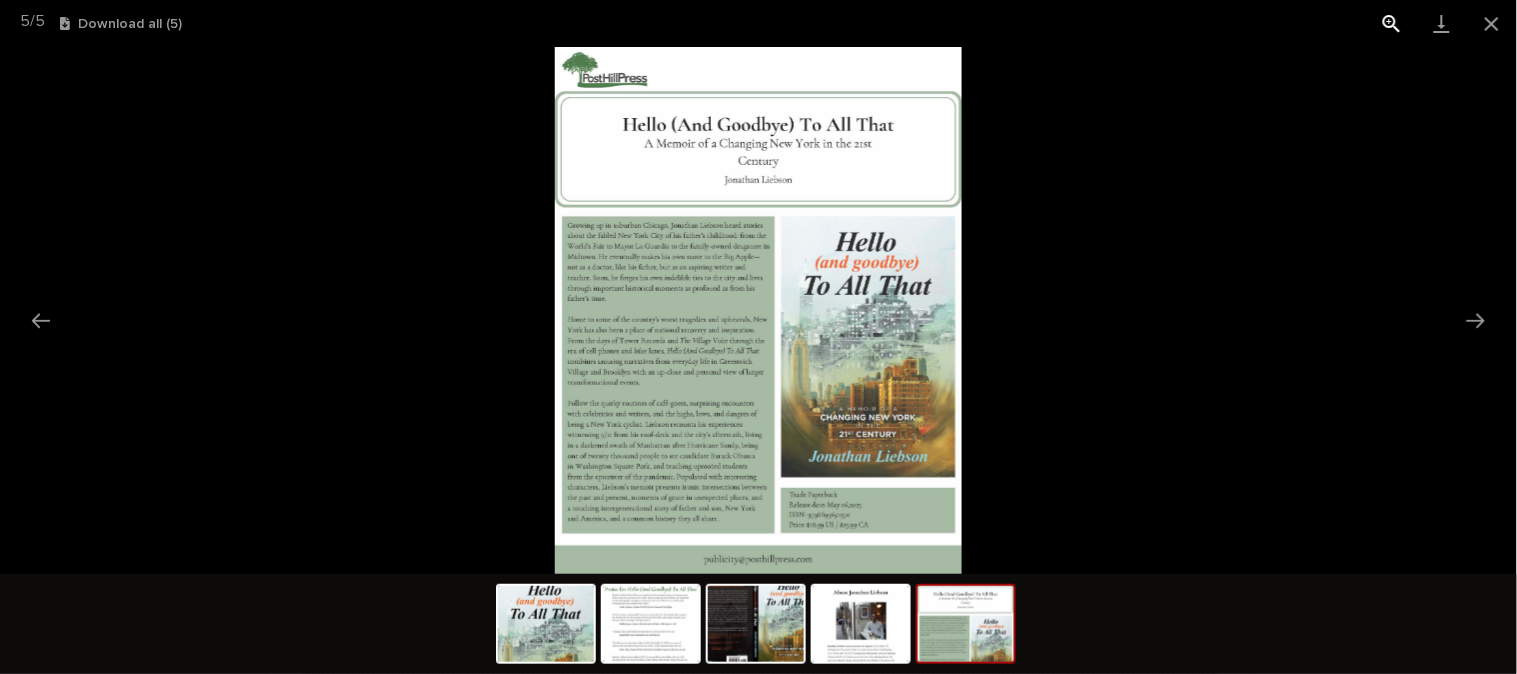 click at bounding box center [1392, 23] 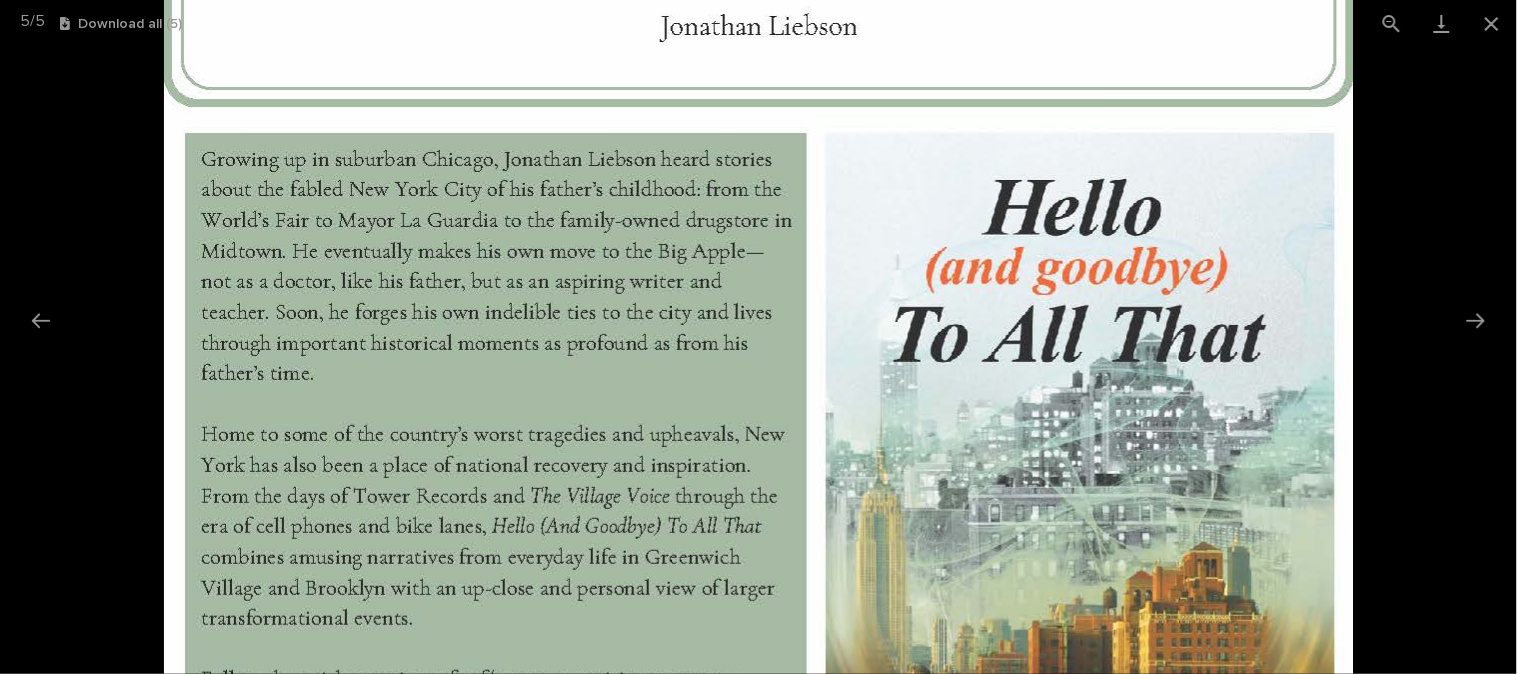 drag, startPoint x: 1066, startPoint y: 286, endPoint x: 1070, endPoint y: 404, distance: 118.06778 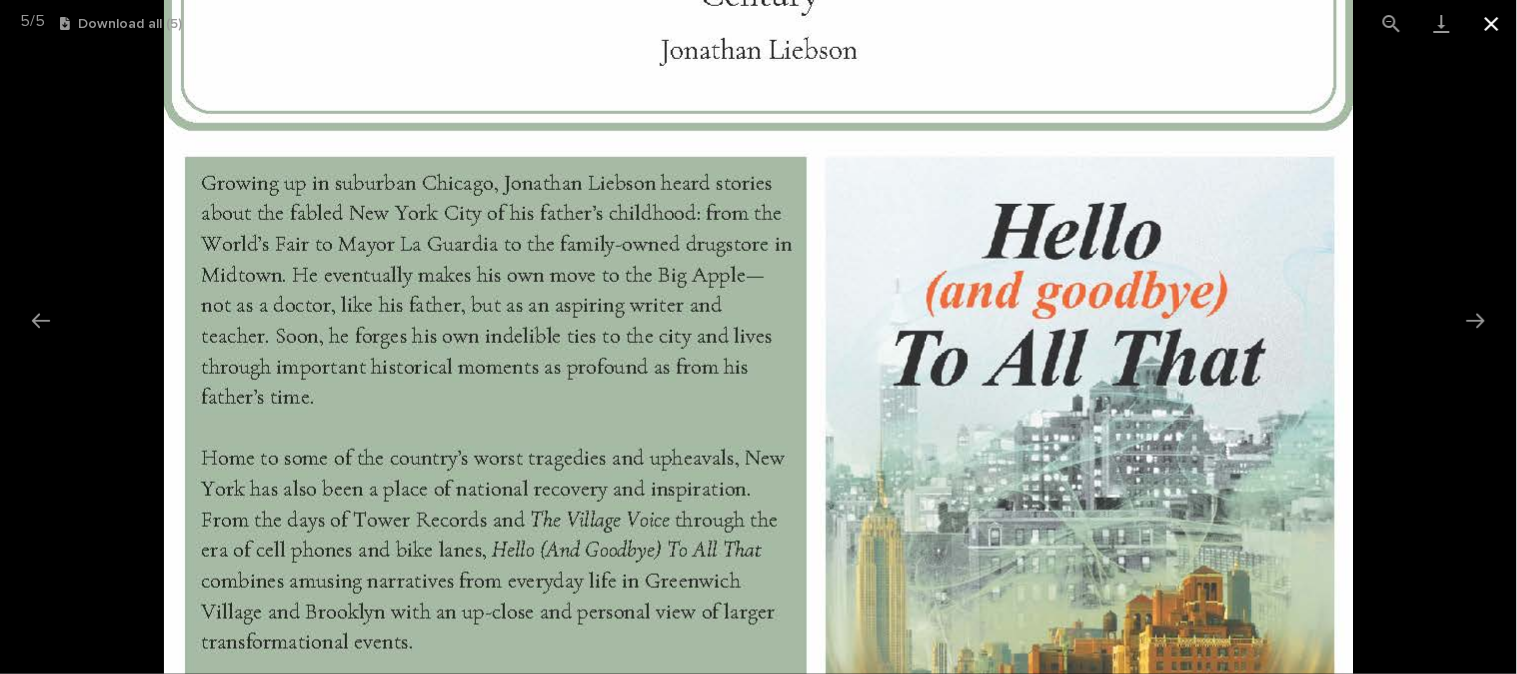 click at bounding box center [1492, 23] 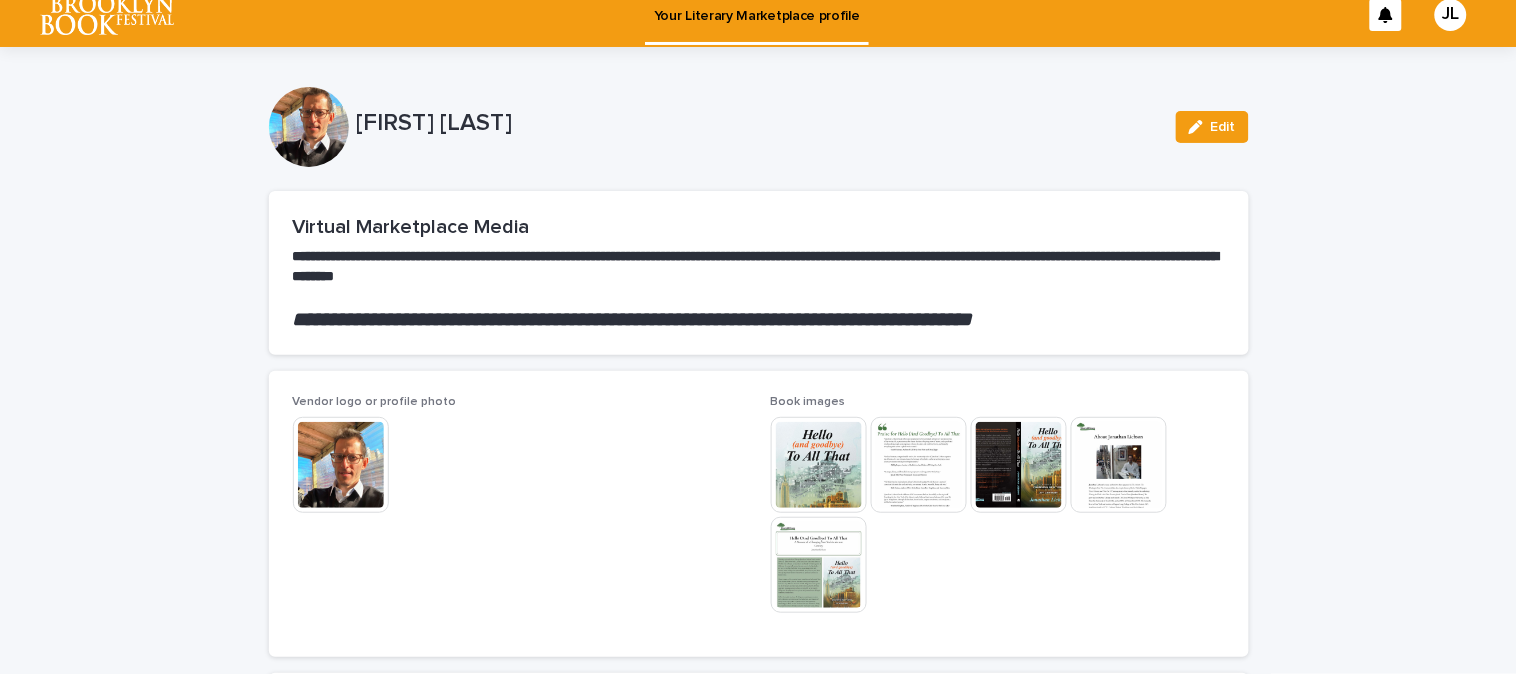 scroll, scrollTop: 0, scrollLeft: 0, axis: both 